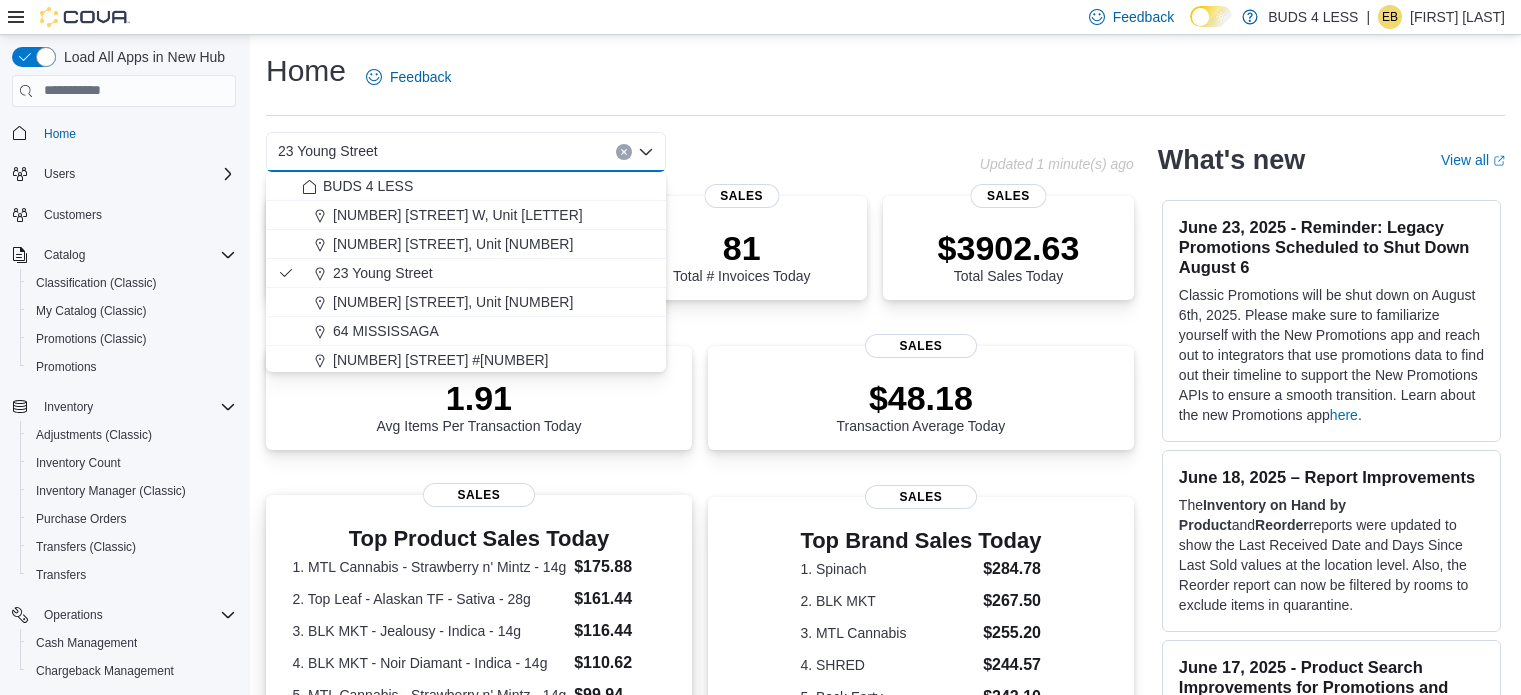 scroll, scrollTop: 0, scrollLeft: 0, axis: both 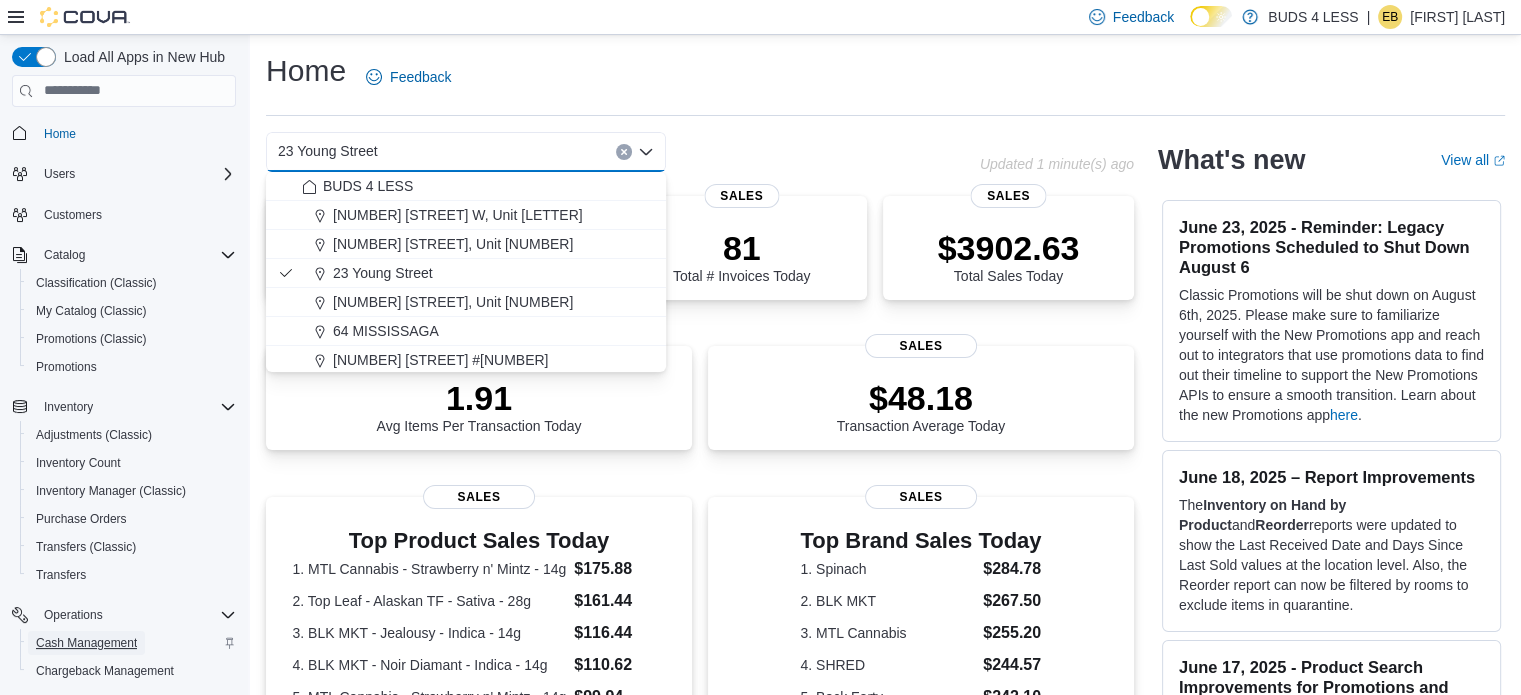 click on "Cash Management" at bounding box center [86, 643] 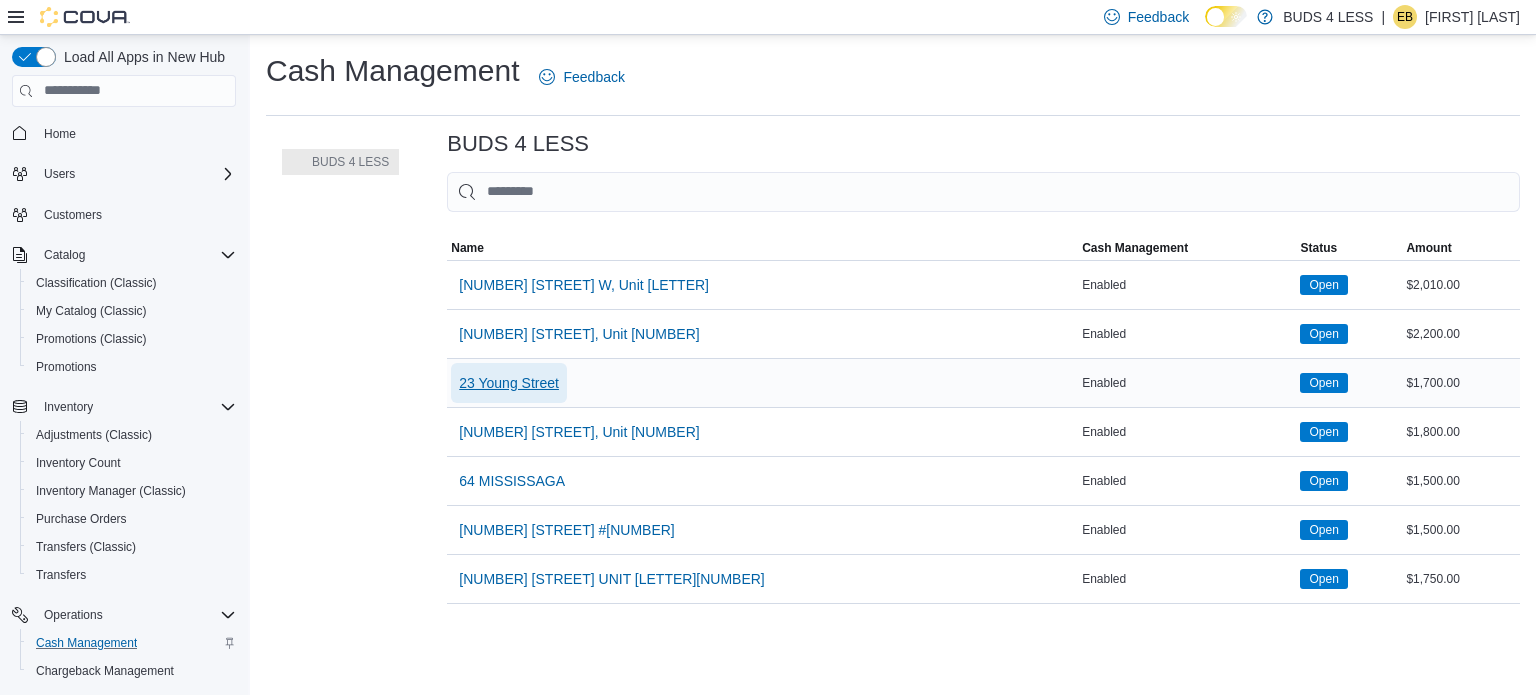 click on "23 Young Street" at bounding box center [509, 383] 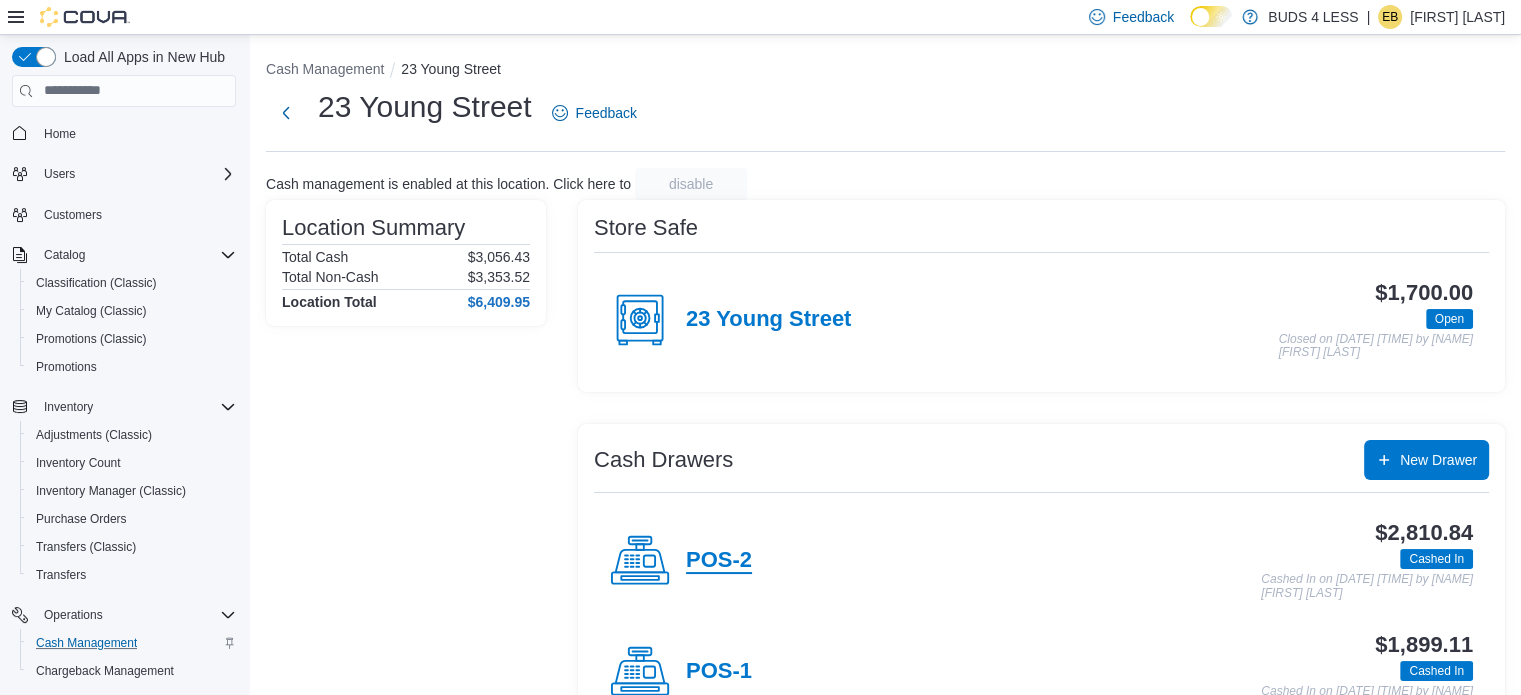 click on "POS-2" at bounding box center (719, 561) 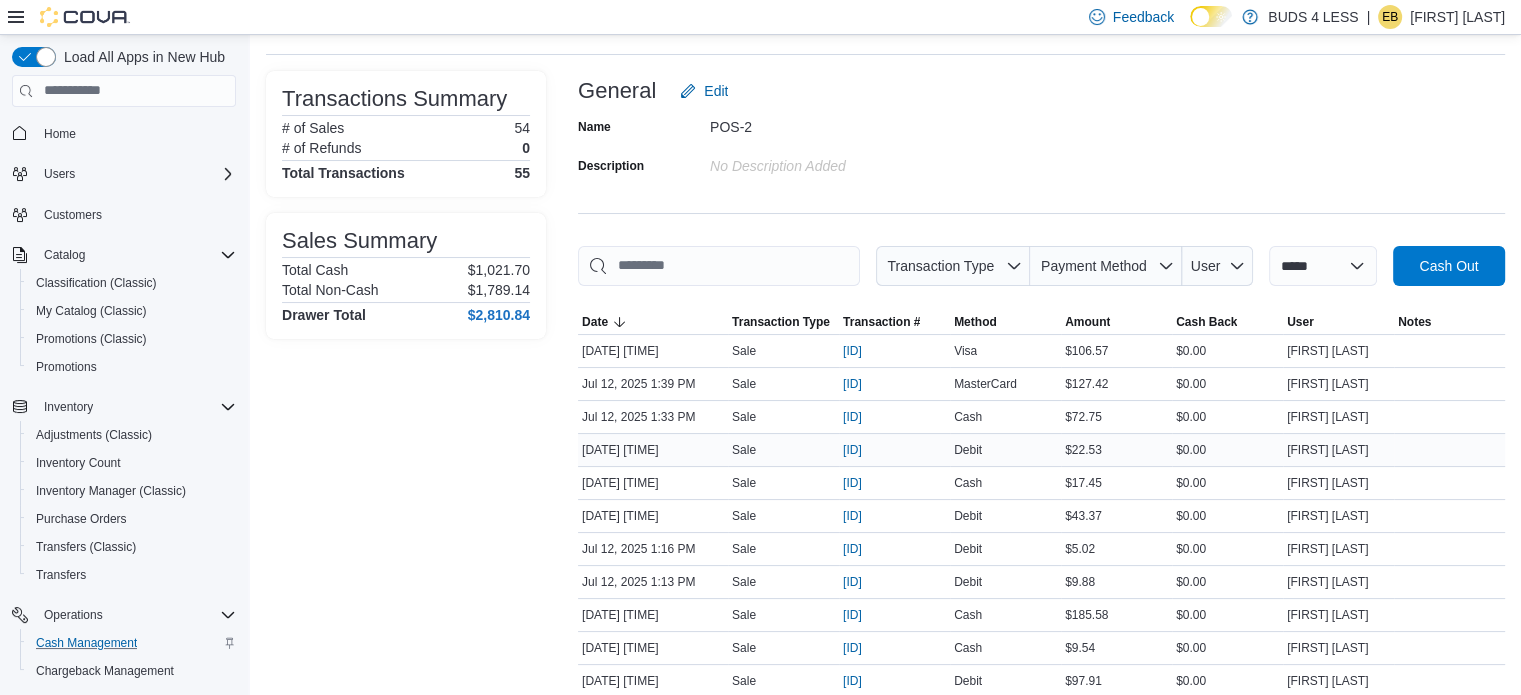 scroll, scrollTop: 100, scrollLeft: 0, axis: vertical 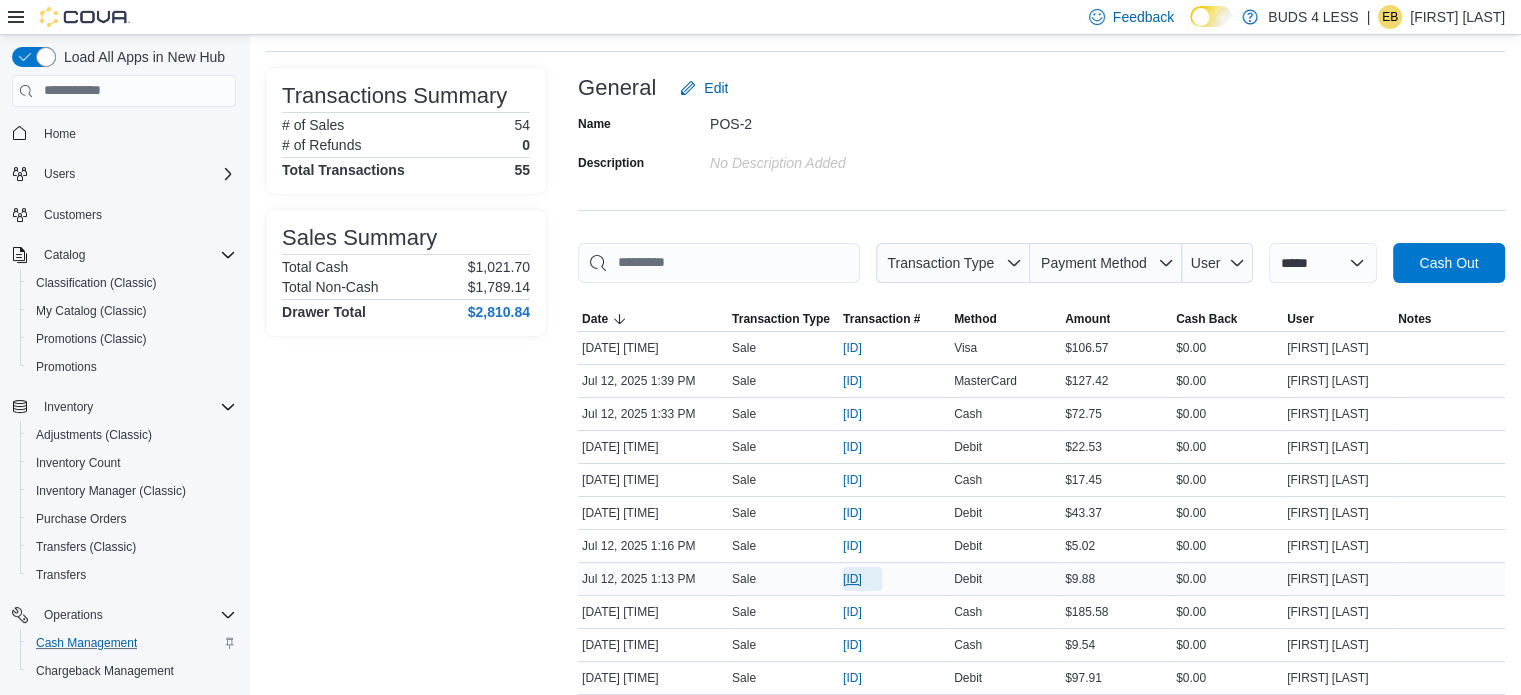 click on "[ID]" at bounding box center [852, 579] 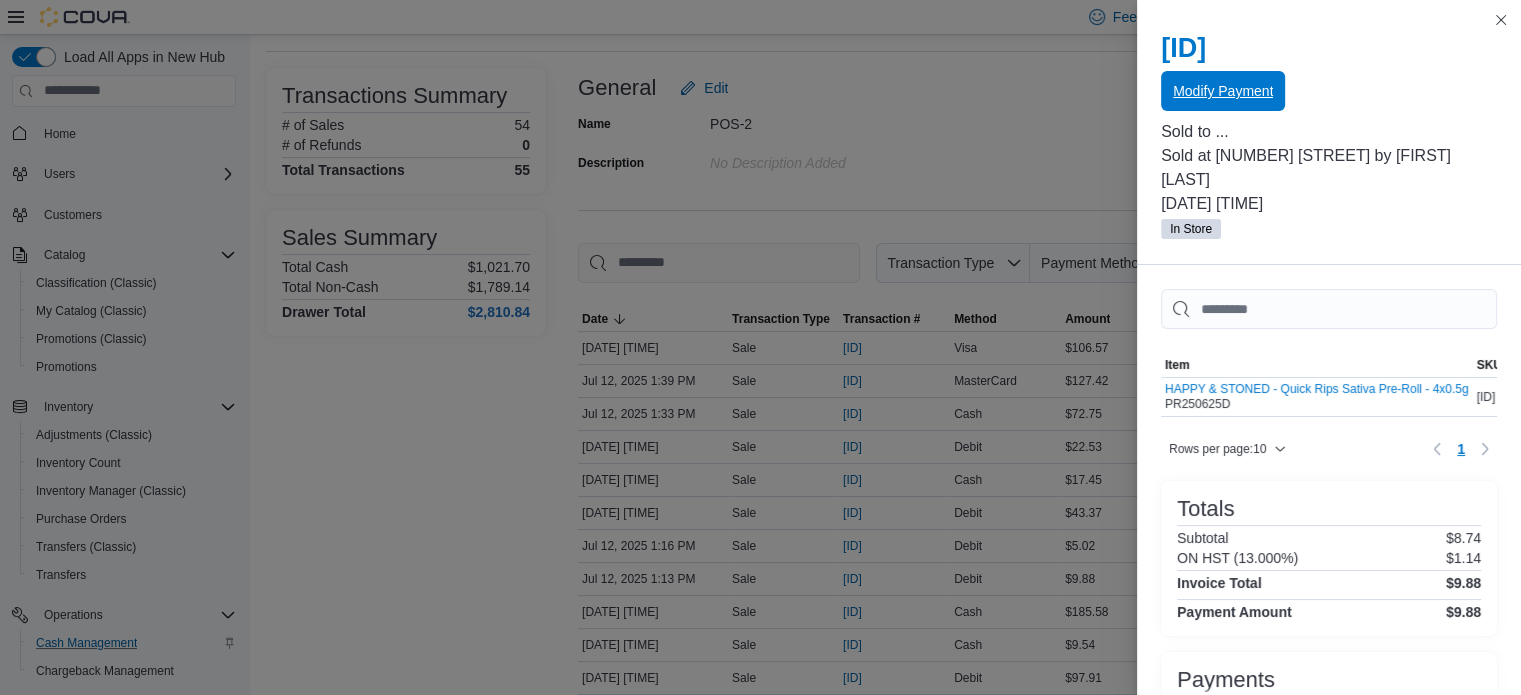 click on "Modify Payment" at bounding box center [1223, 91] 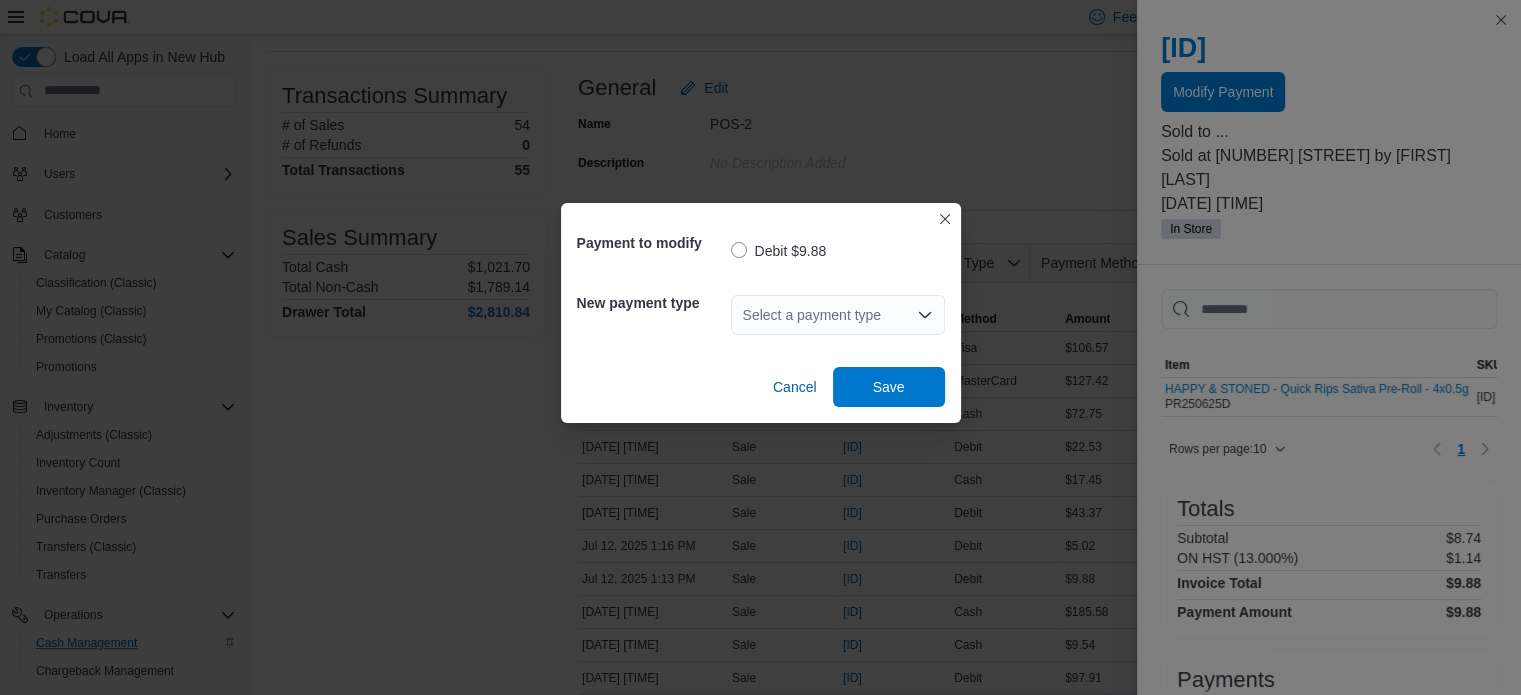 click on "Select a payment type" at bounding box center (838, 315) 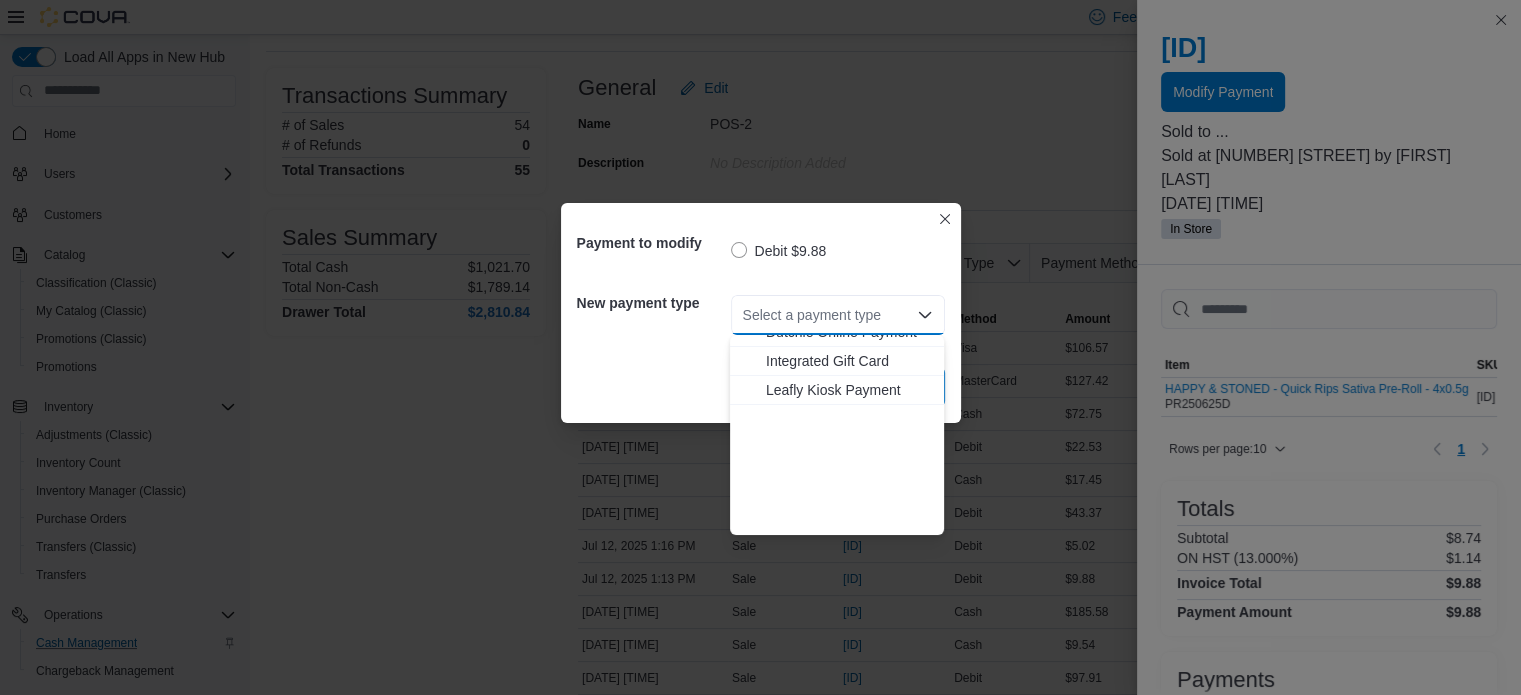 scroll, scrollTop: 264, scrollLeft: 0, axis: vertical 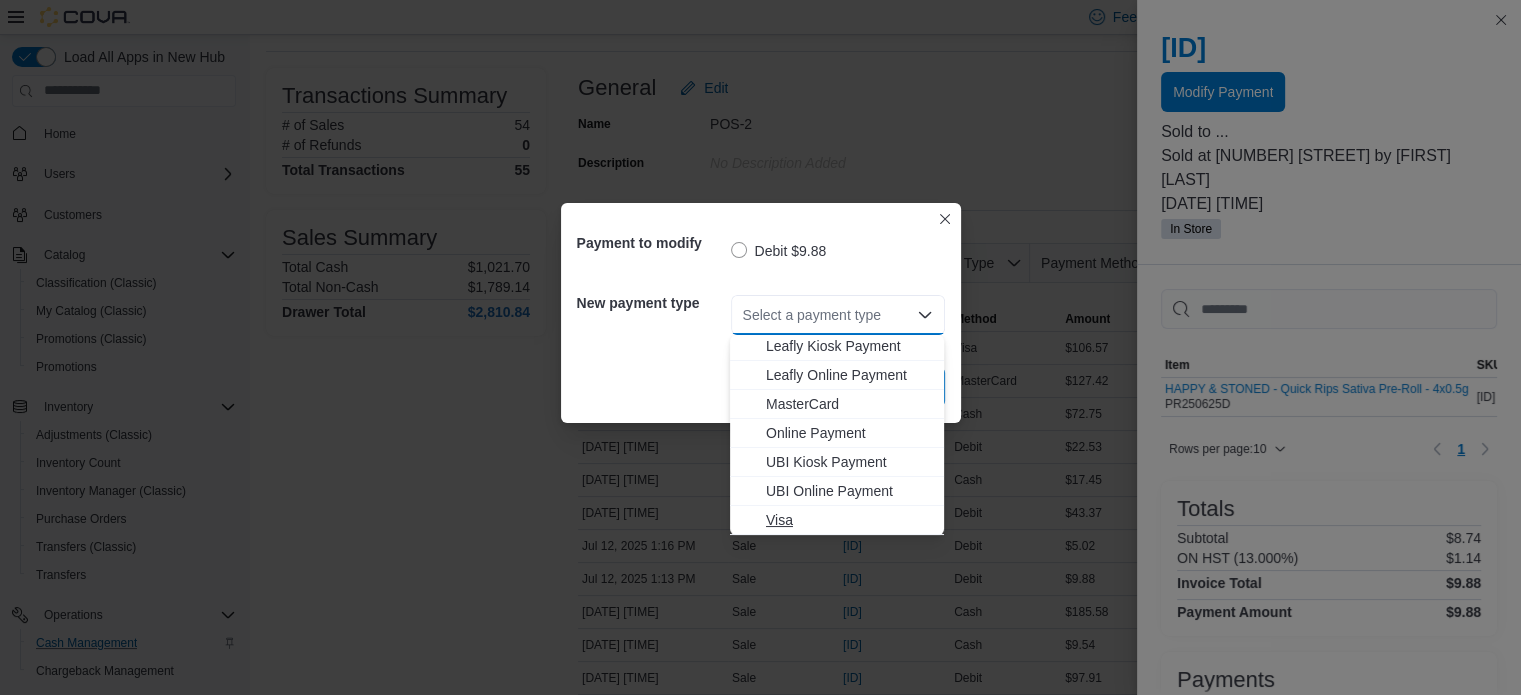 click on "Visa" at bounding box center [849, 520] 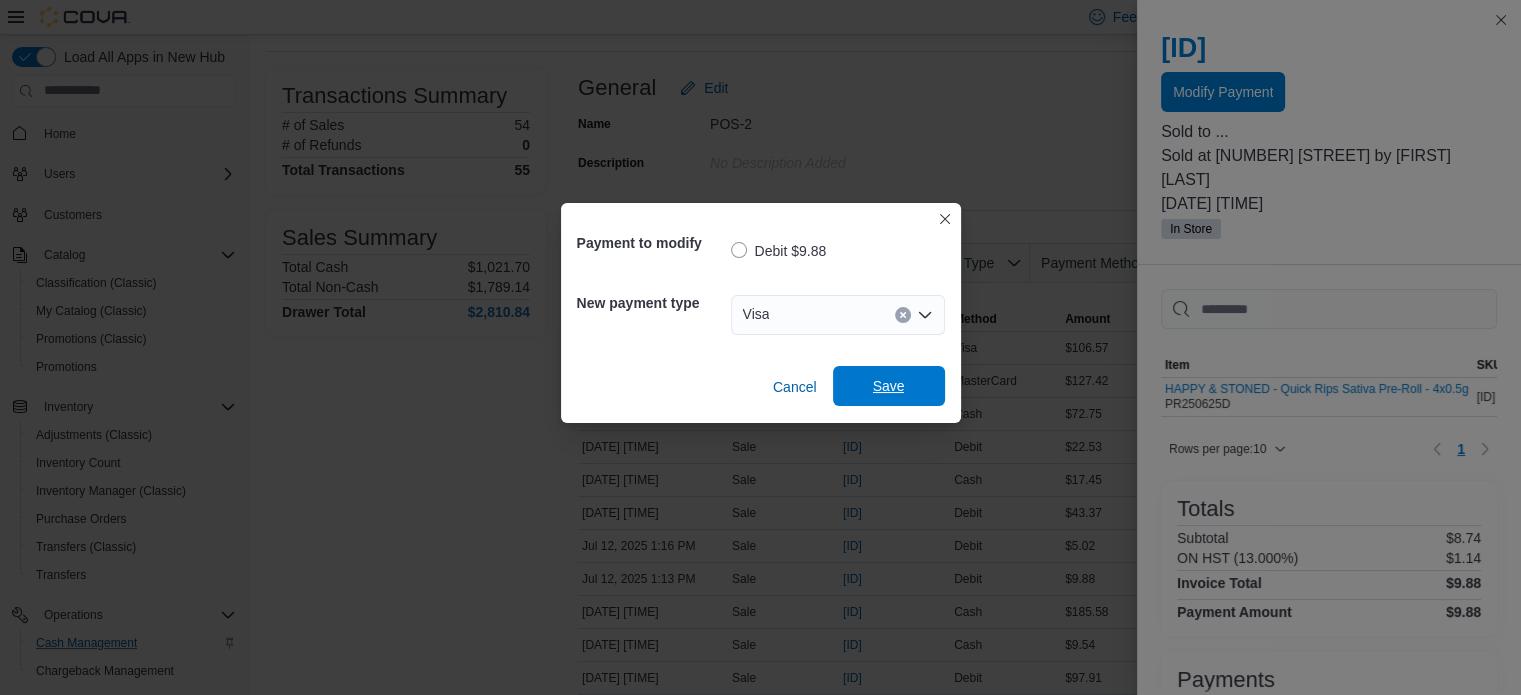 click on "Save" at bounding box center [889, 386] 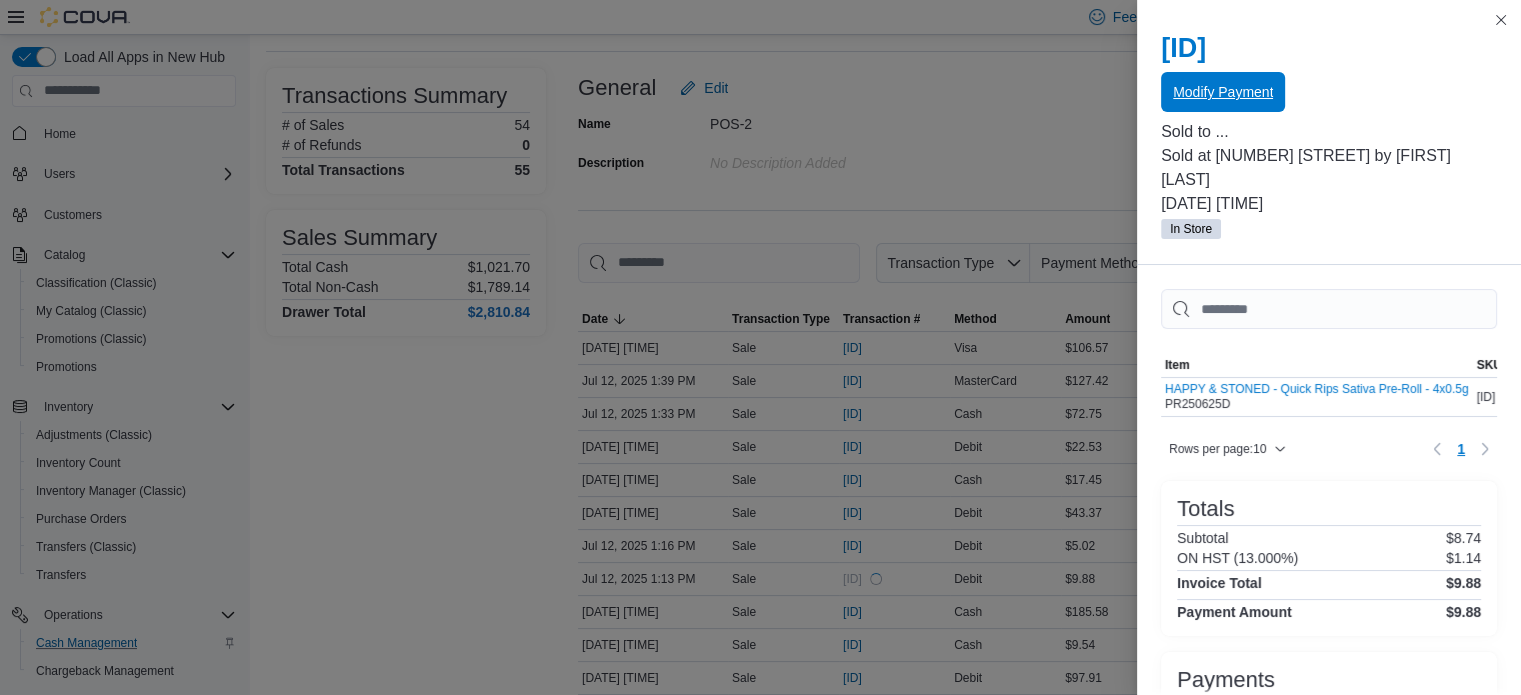scroll, scrollTop: 0, scrollLeft: 0, axis: both 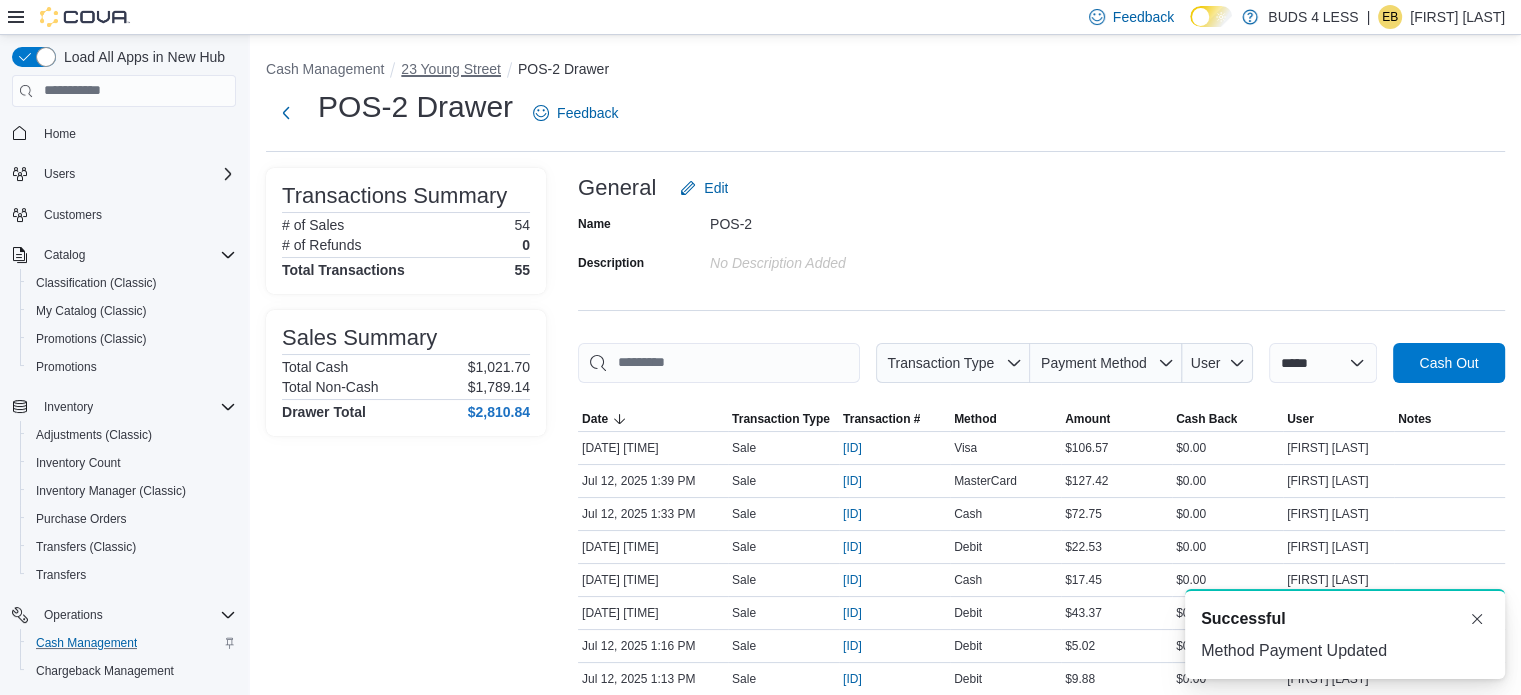 click on "23 Young Street" at bounding box center [451, 69] 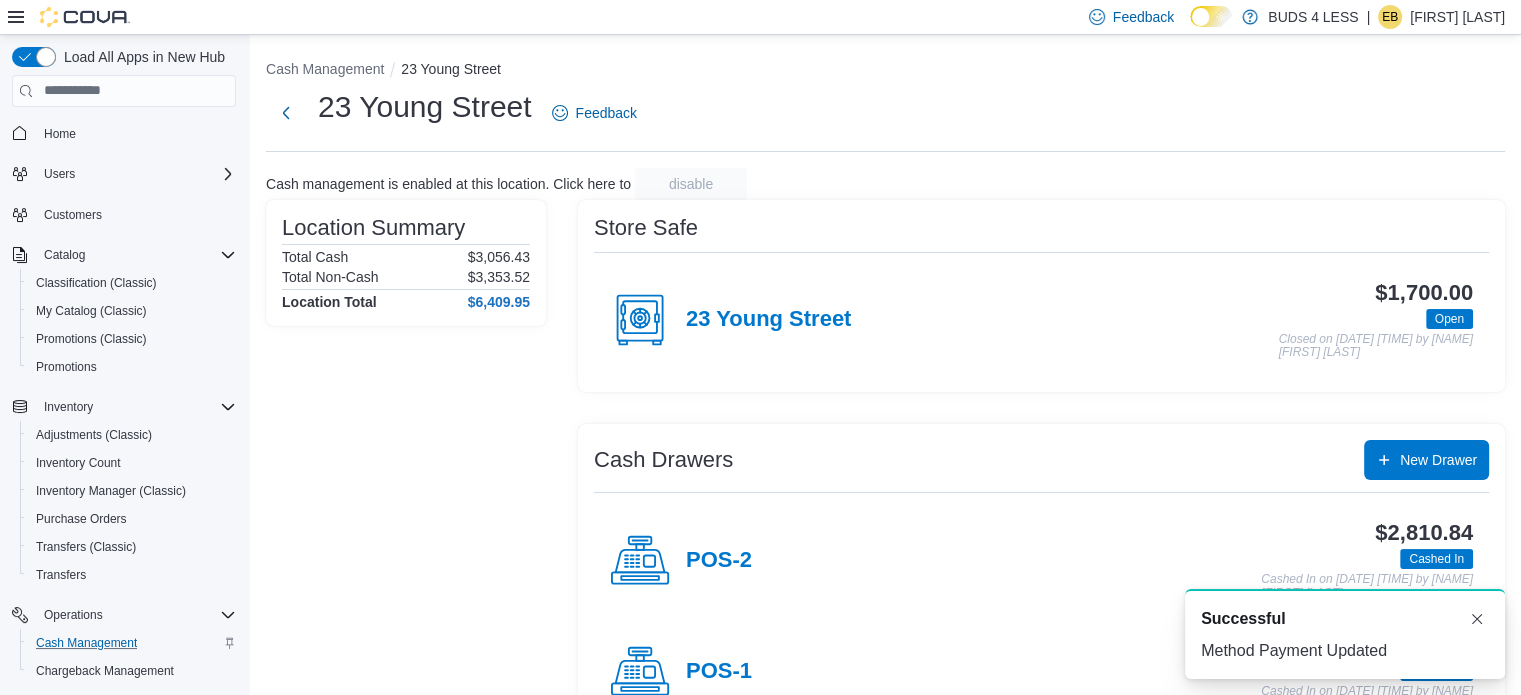 click on "Location Summary   Total Cash $3,056.43 Total Non-Cash $3,353.52 Location Total $6,409.95" at bounding box center (406, 472) 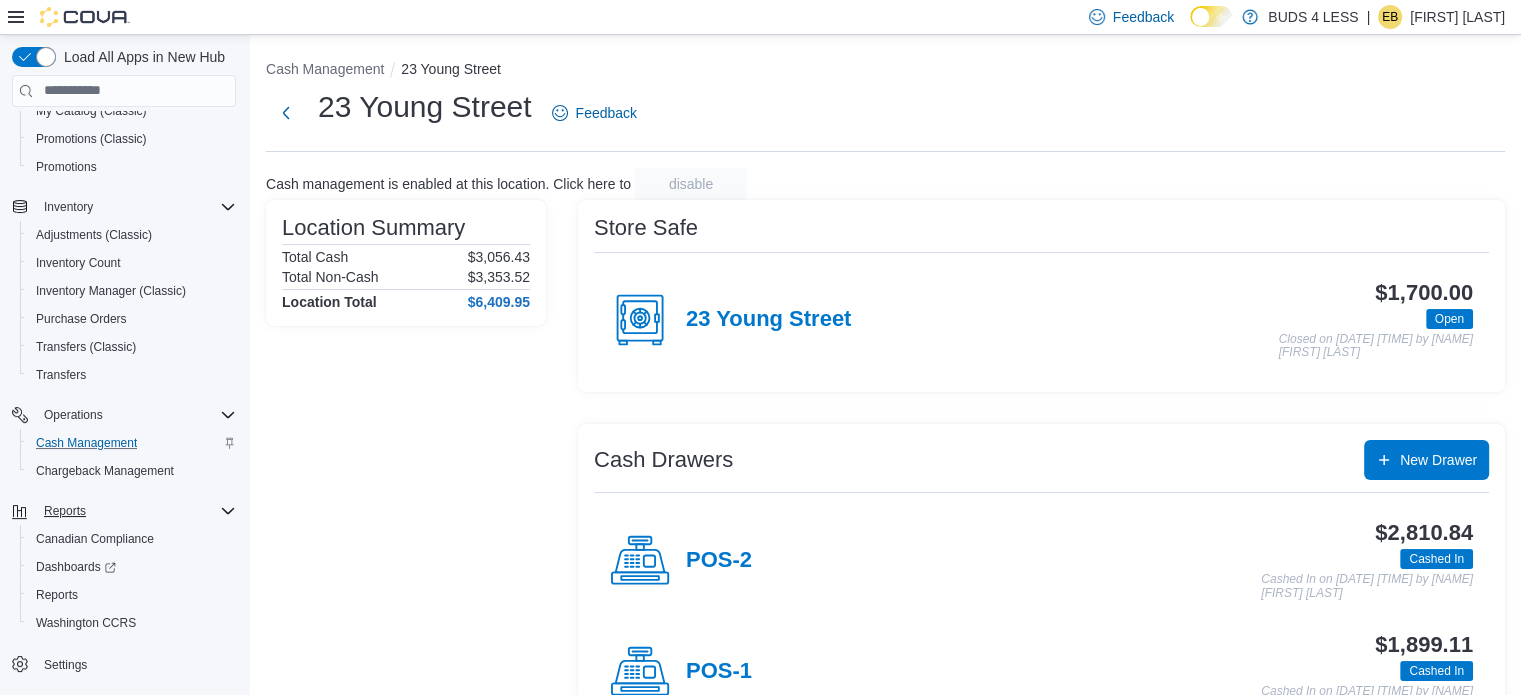 scroll, scrollTop: 200, scrollLeft: 0, axis: vertical 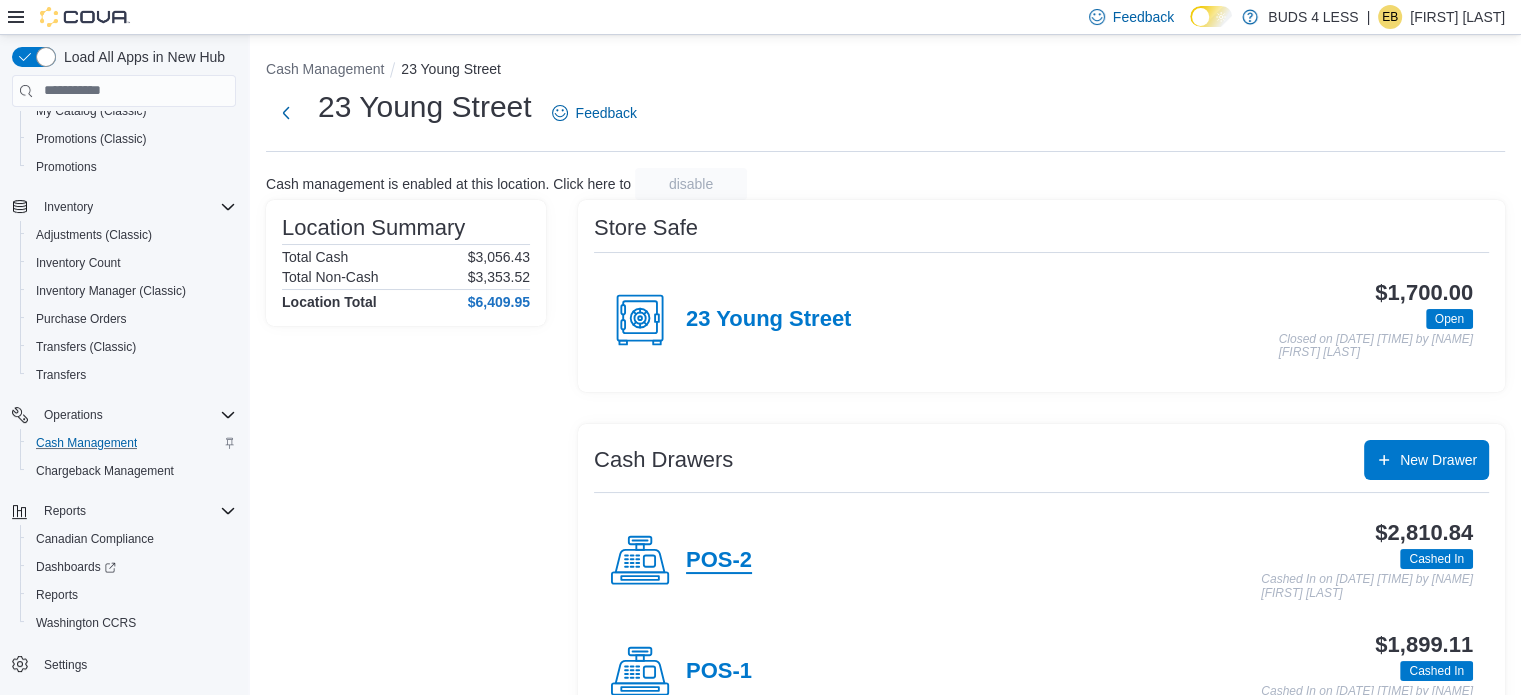 click on "POS-2" at bounding box center (719, 561) 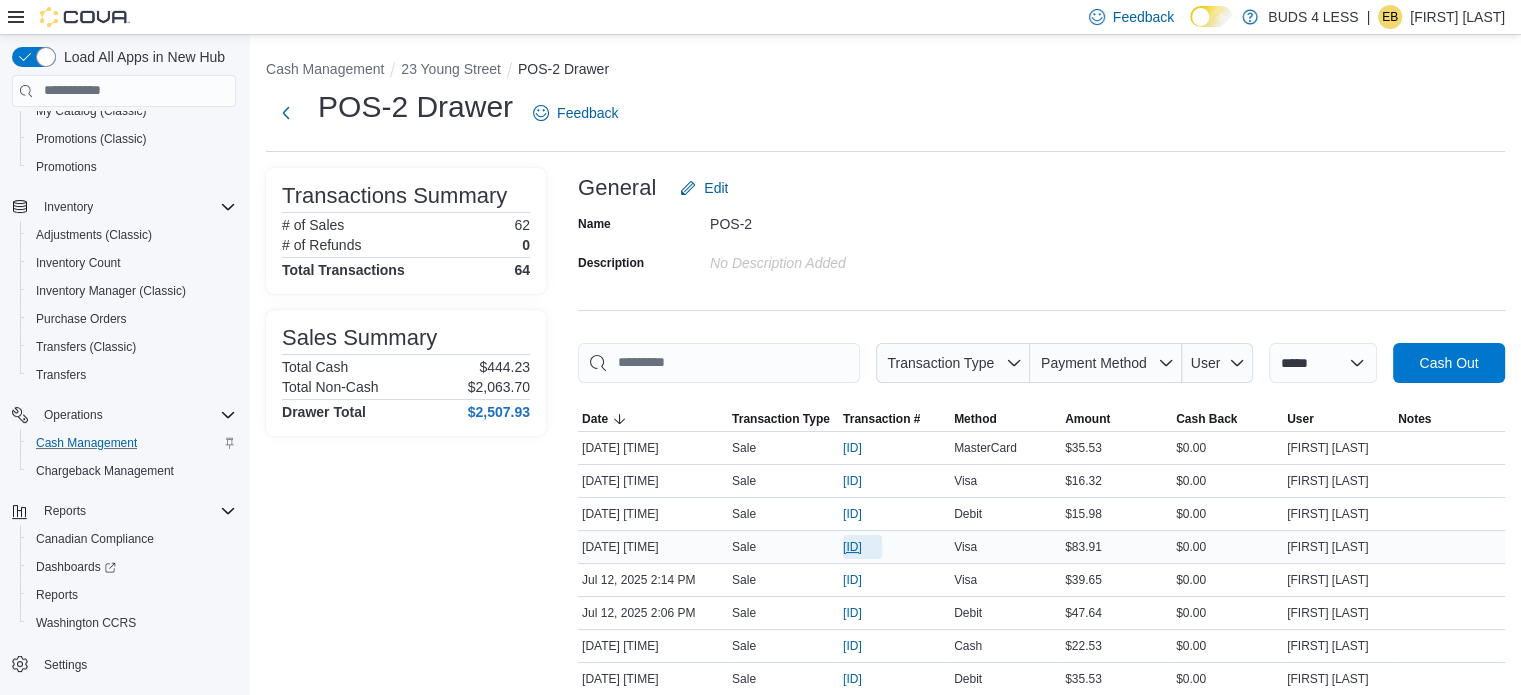click on "[ID]" at bounding box center [852, 547] 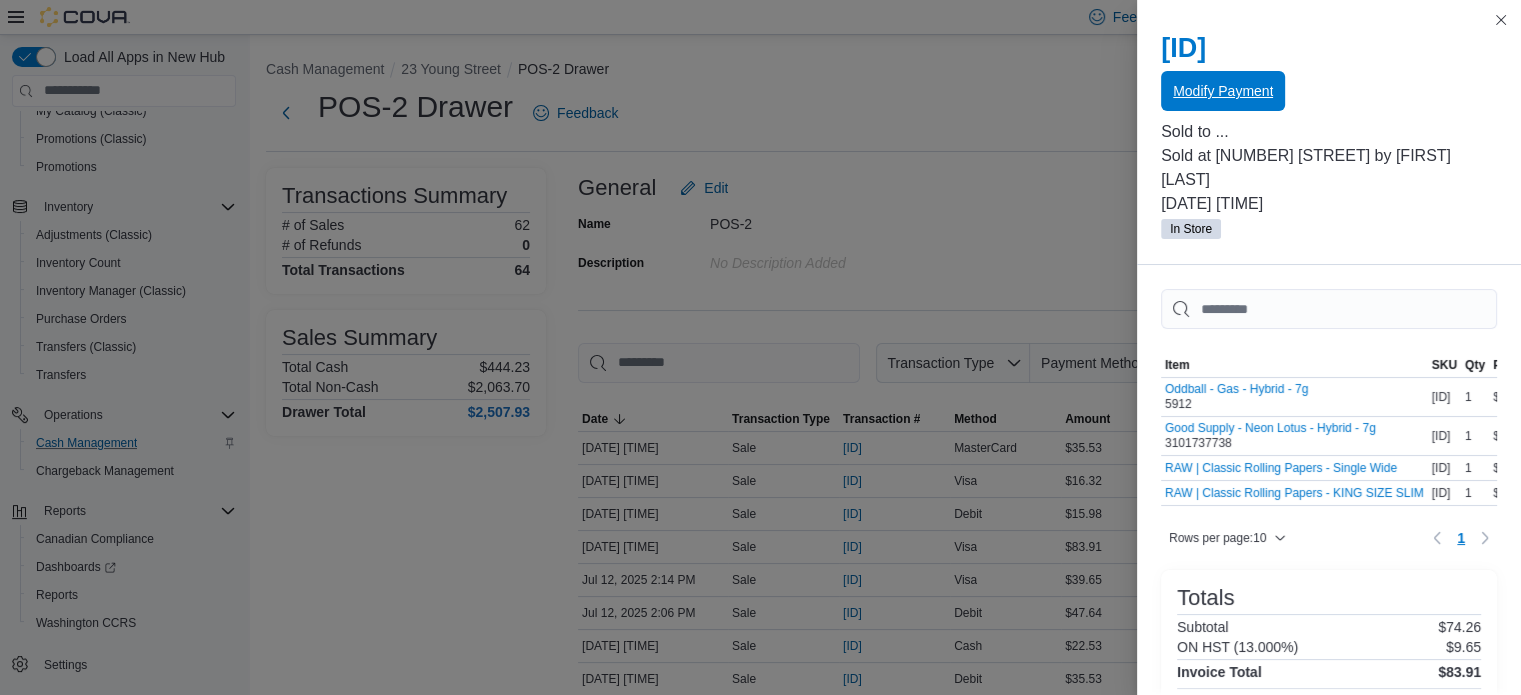 click on "Modify Payment" at bounding box center (1223, 91) 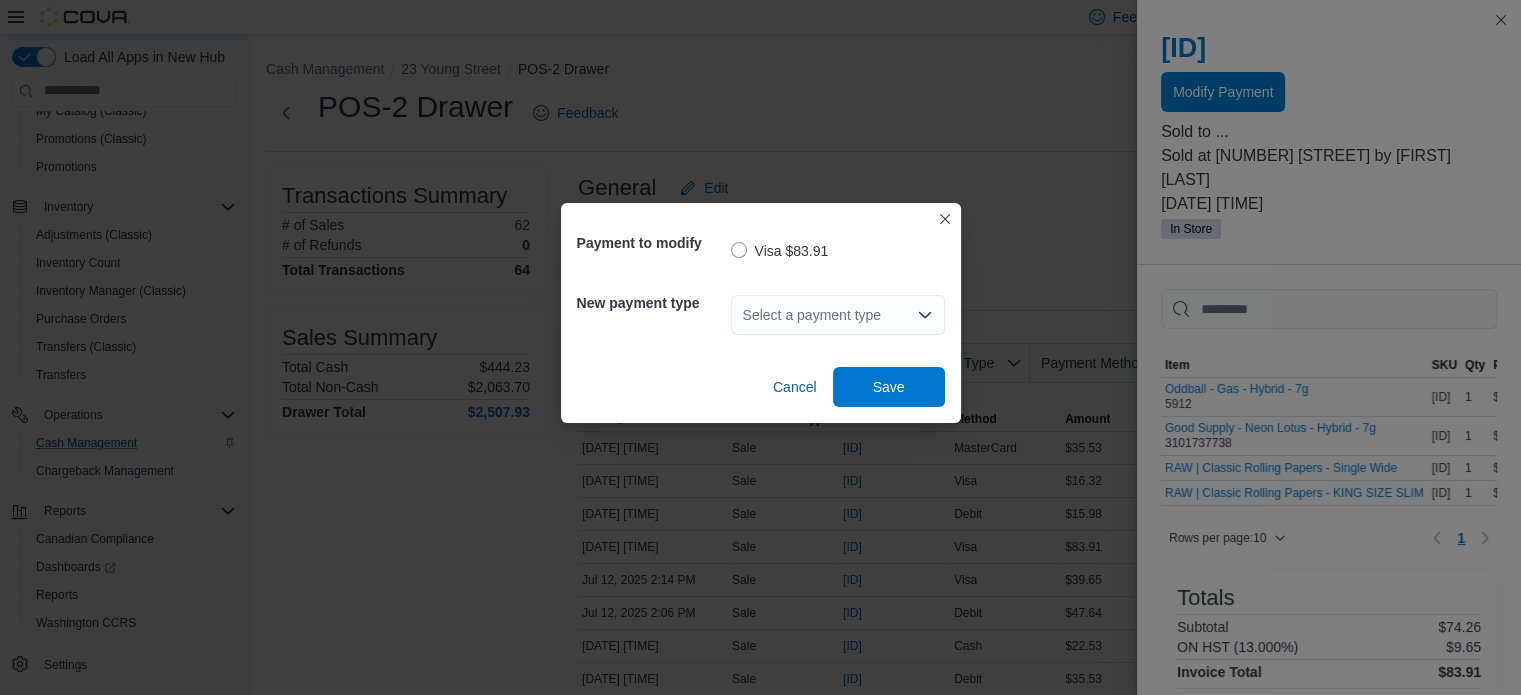 click on "Select a payment type" at bounding box center (838, 315) 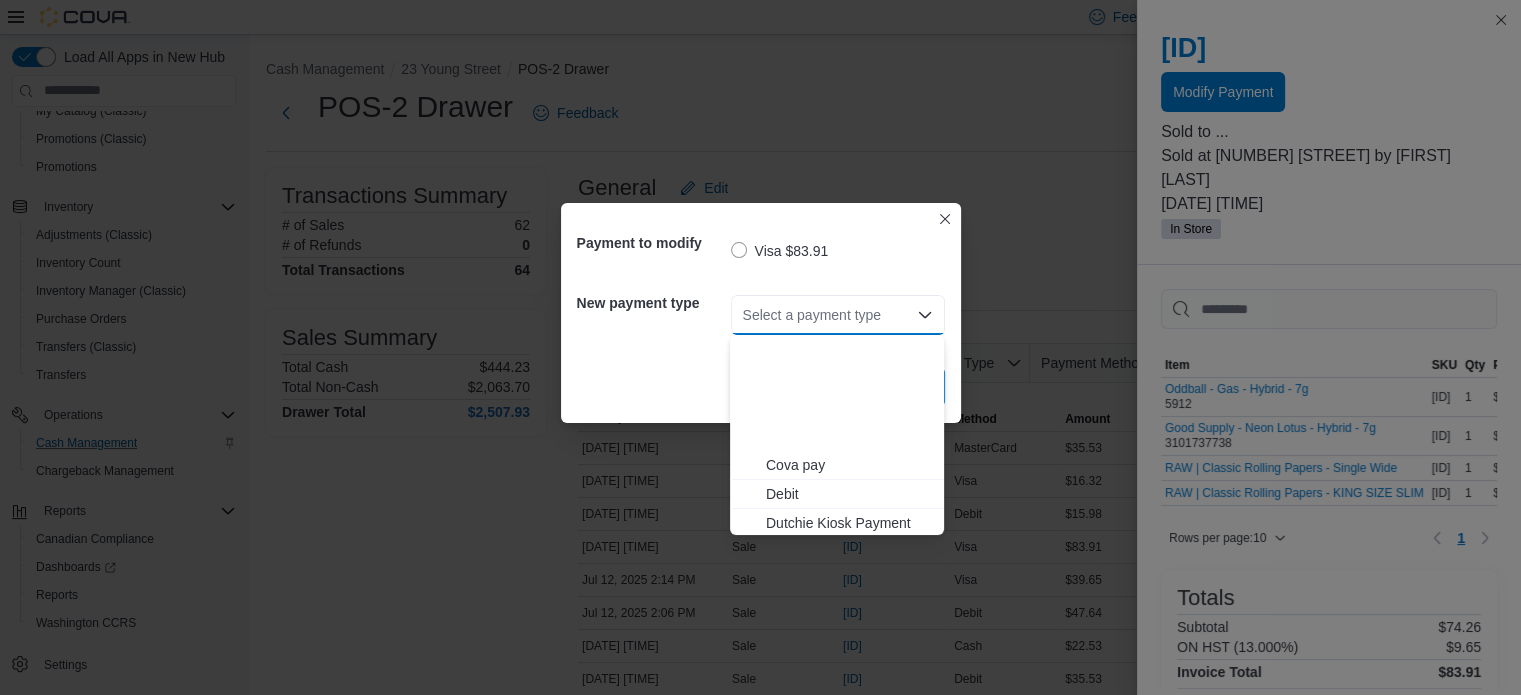 scroll, scrollTop: 264, scrollLeft: 0, axis: vertical 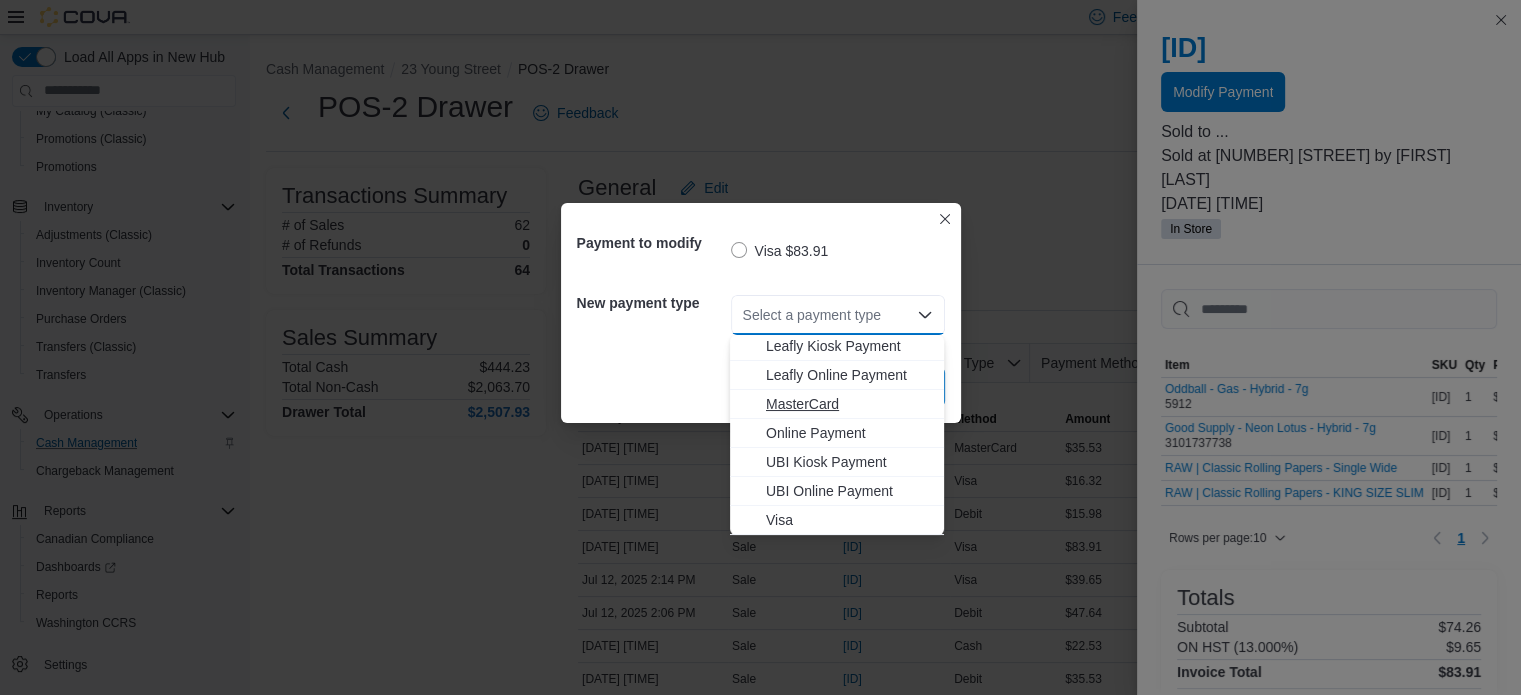 click on "MasterCard" at bounding box center (849, 404) 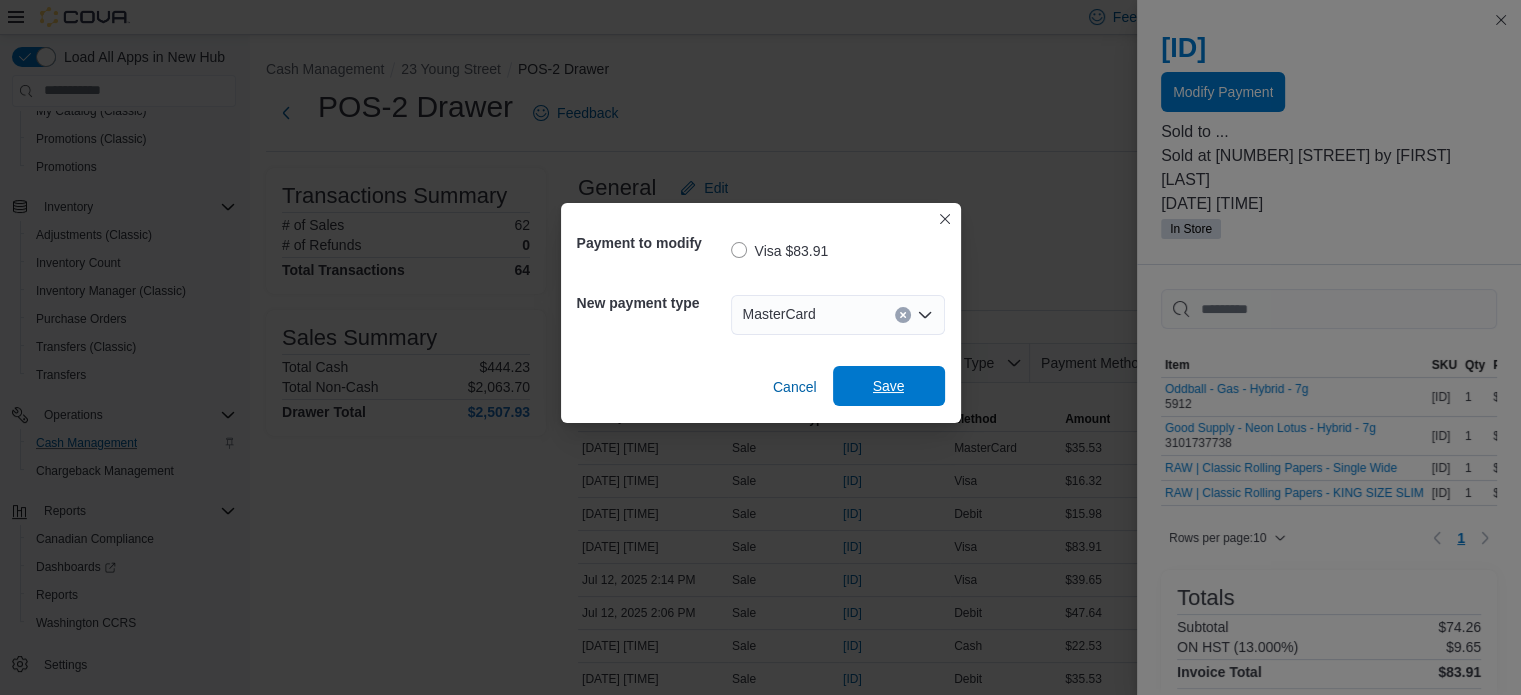 click on "Save" at bounding box center (889, 386) 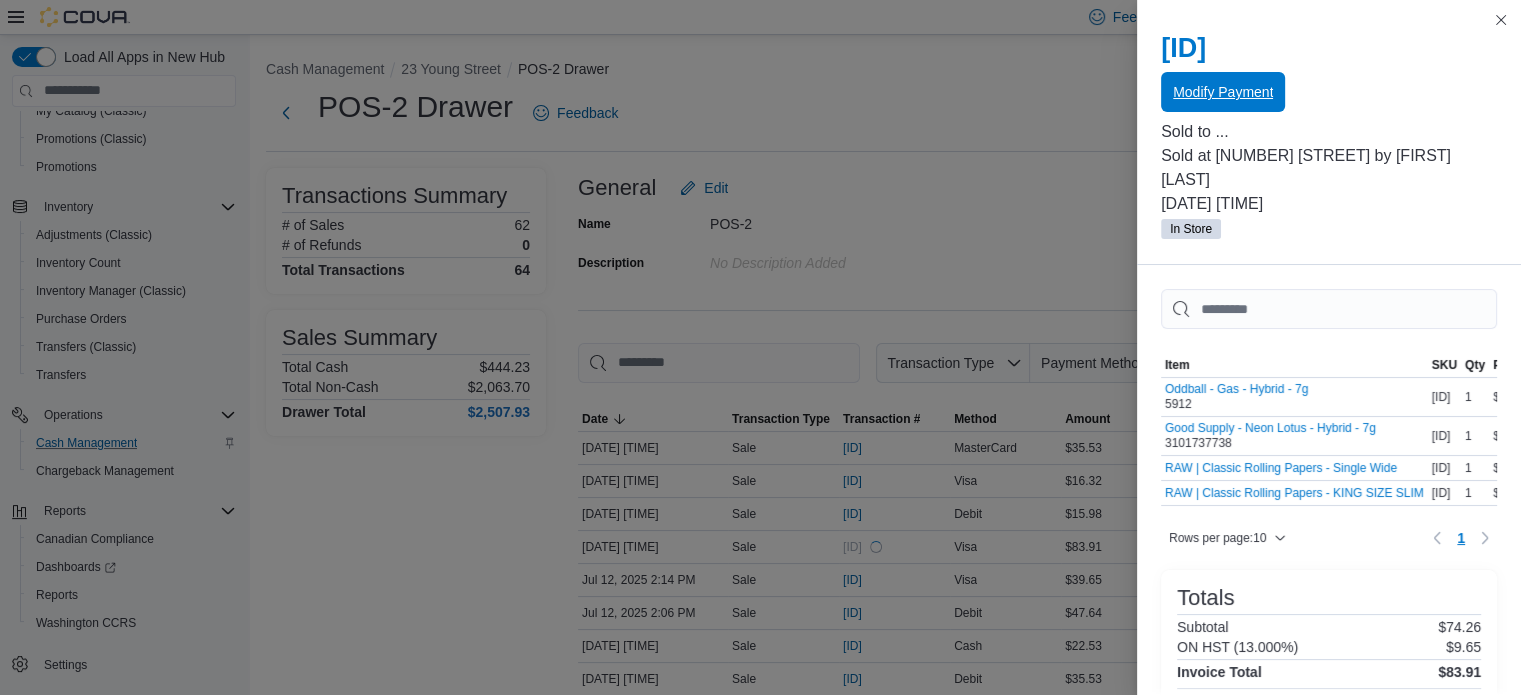 scroll, scrollTop: 0, scrollLeft: 0, axis: both 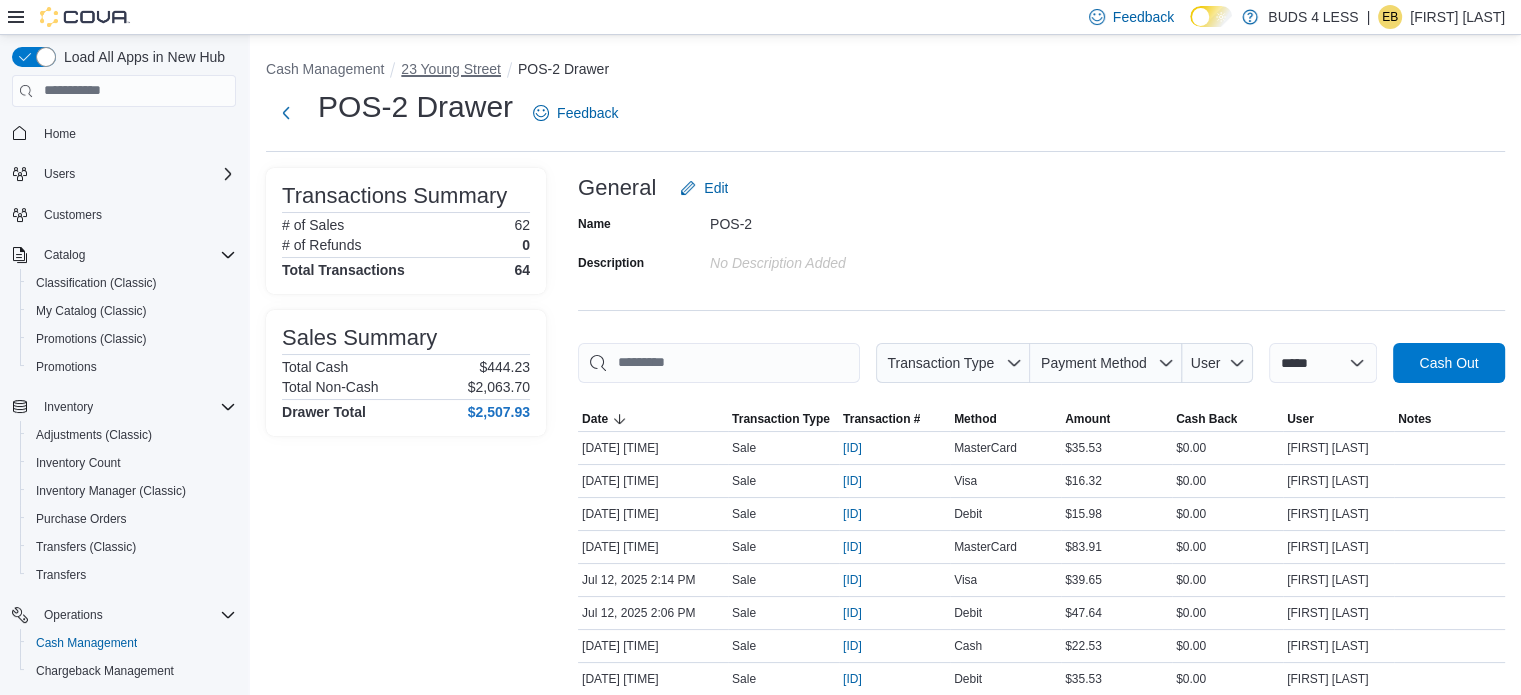 click on "23 Young Street" at bounding box center [451, 69] 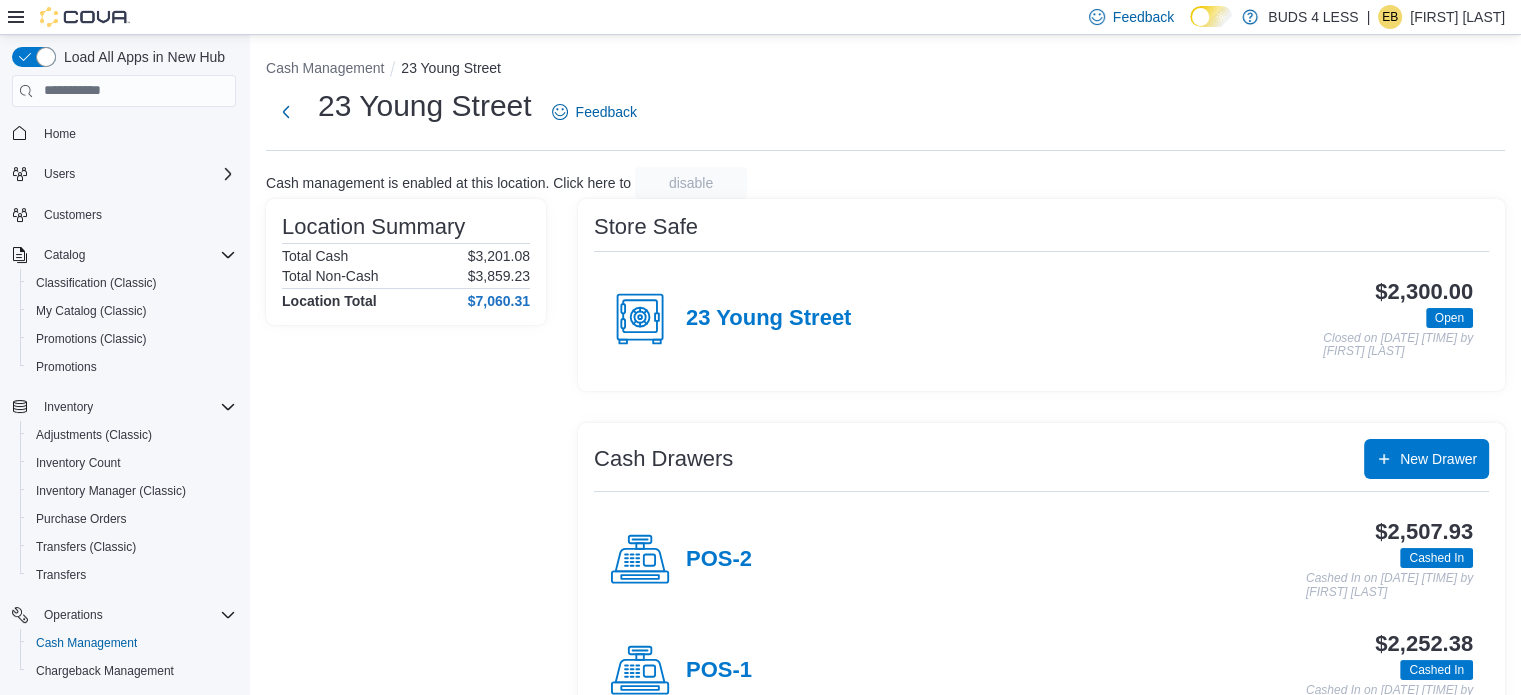 scroll, scrollTop: 0, scrollLeft: 0, axis: both 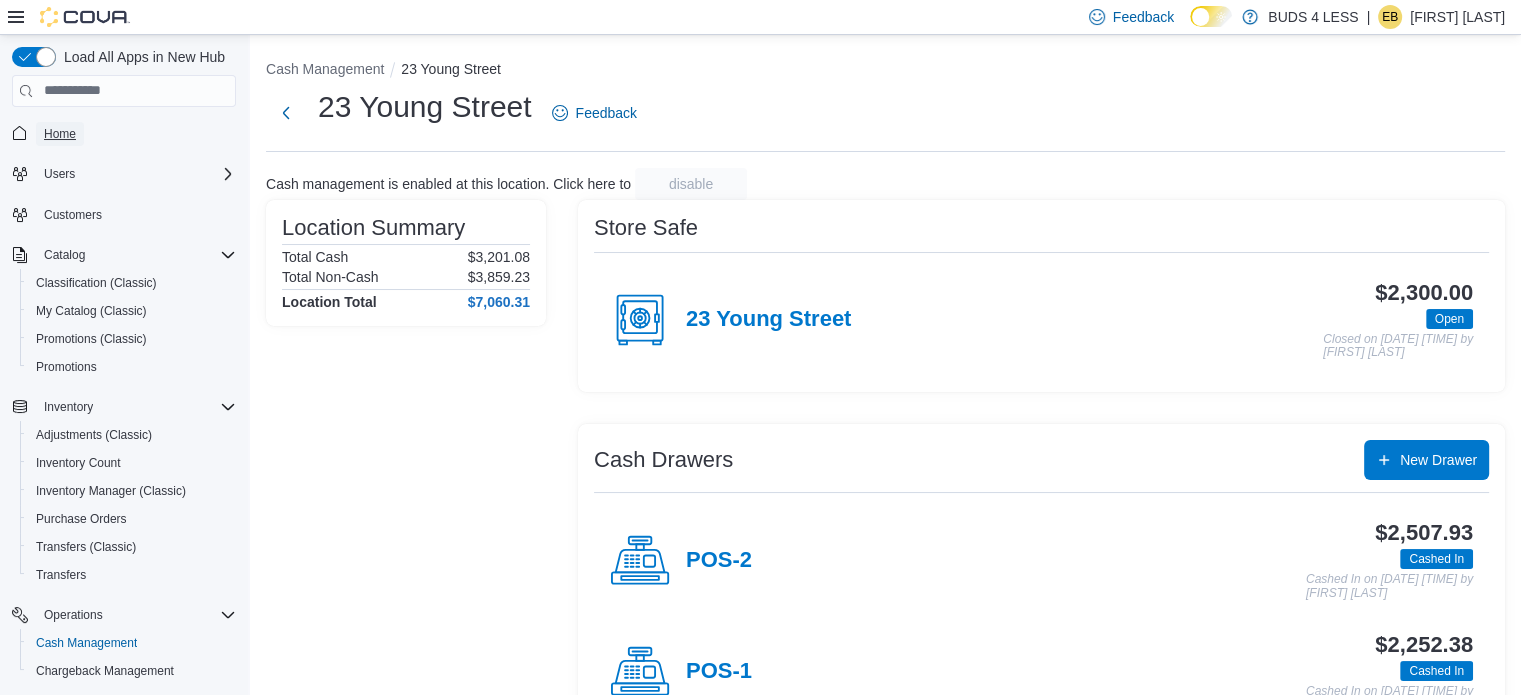 click on "Home" at bounding box center [60, 134] 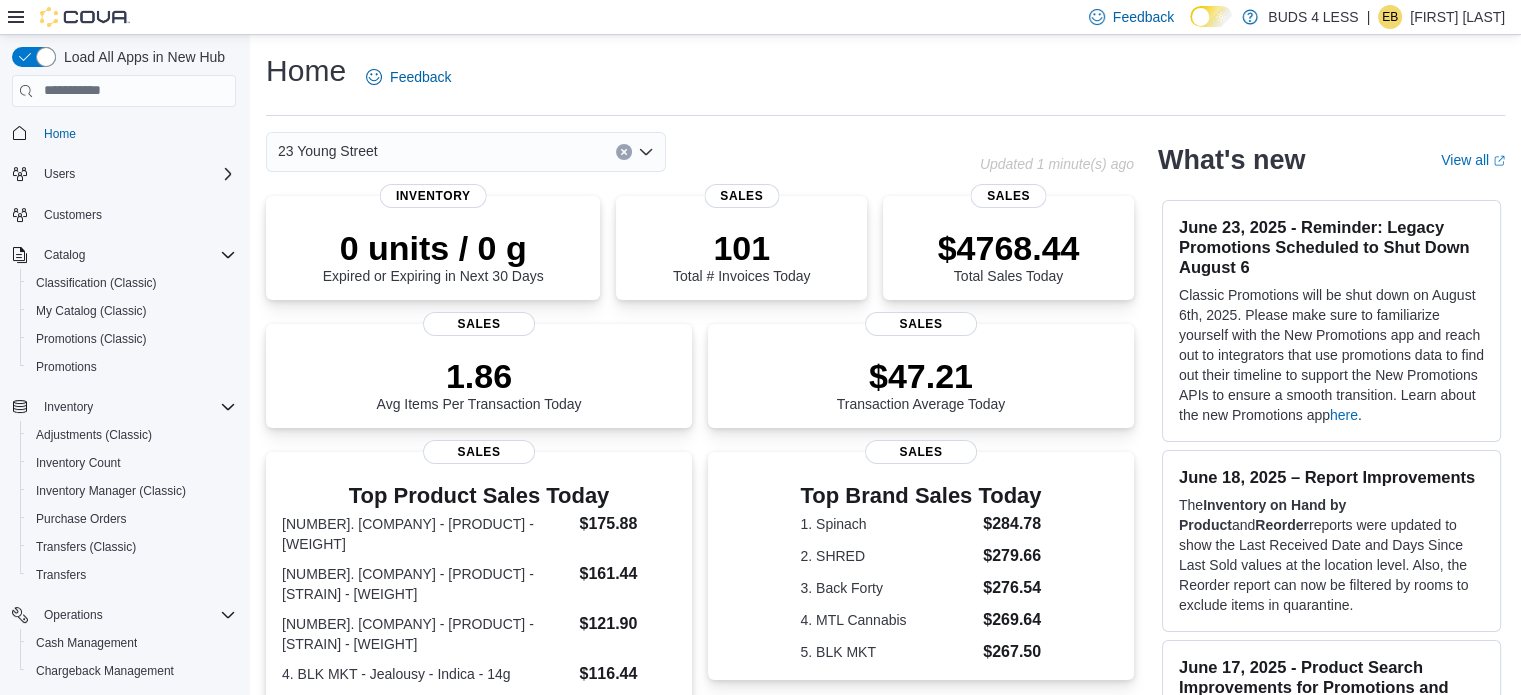 click on "23 Young Street" at bounding box center [466, 152] 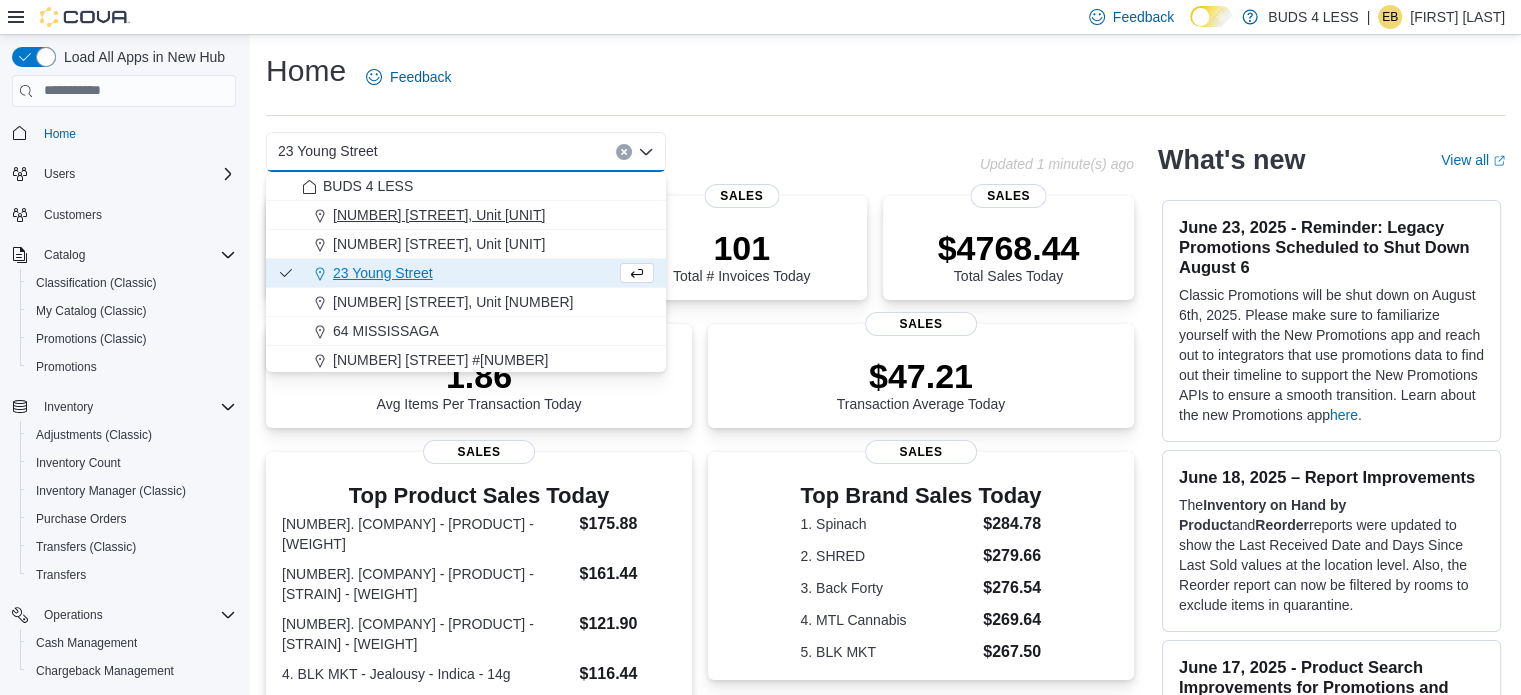 click on "[NUMBER] [STREET], Unit [UNIT]" at bounding box center [439, 215] 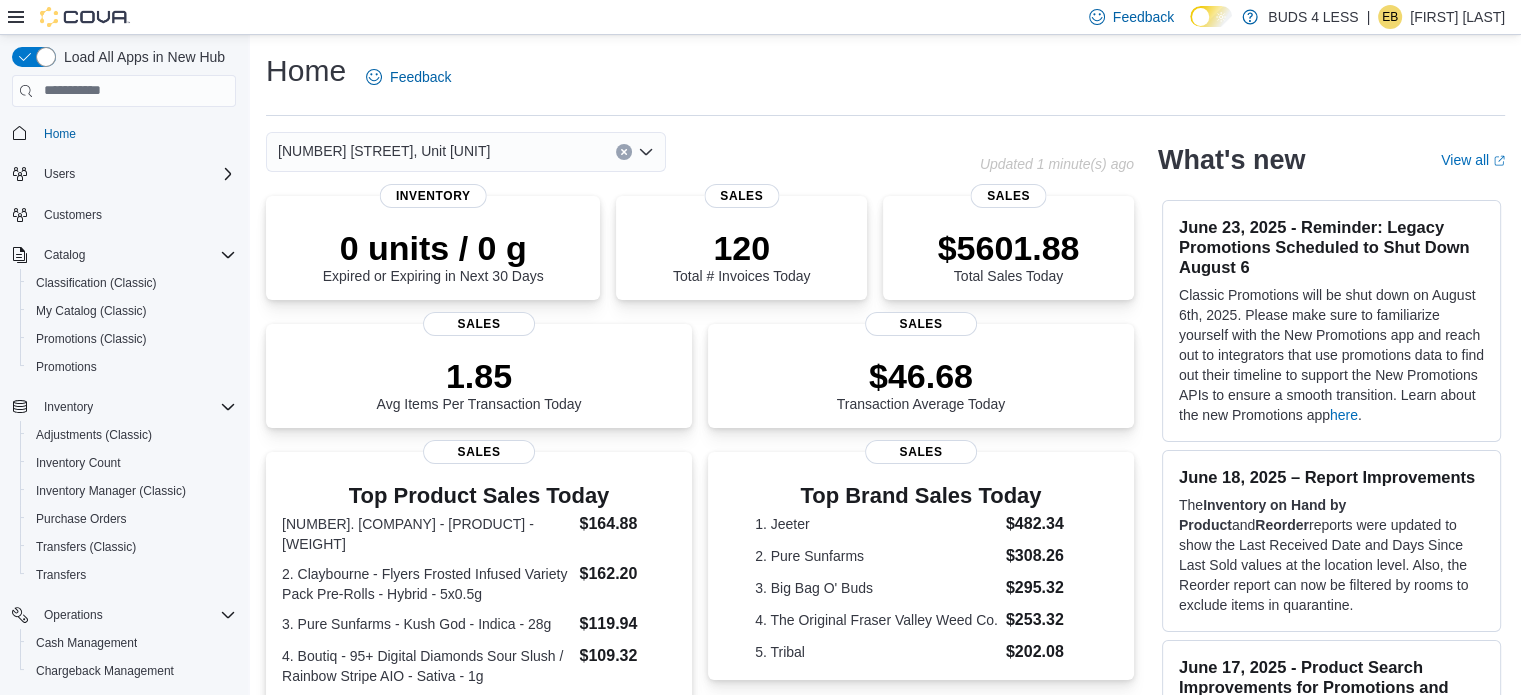 click on "[NUMBER] [STREET], Unit [UNIT] Combo box. Selected. [NUMBER] [STREET], Unit [UNIT]. Press Backspace to delete [NUMBER] [STREET], Unit [UNIT]. Combo box input. Select a Location. Type some text or, to display a list of choices, press Down Arrow. To exit the list of choices, press Escape." at bounding box center (466, 152) 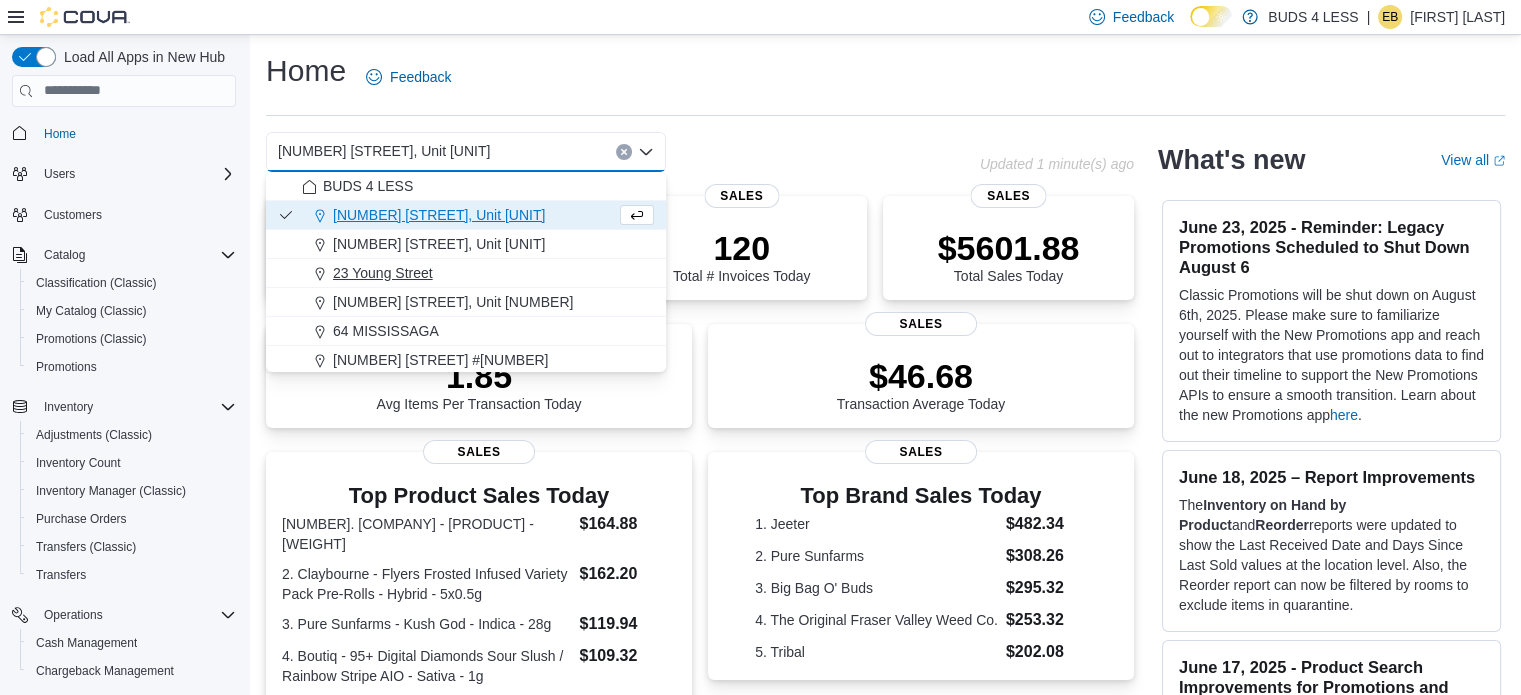 click on "23 Young Street" at bounding box center (478, 273) 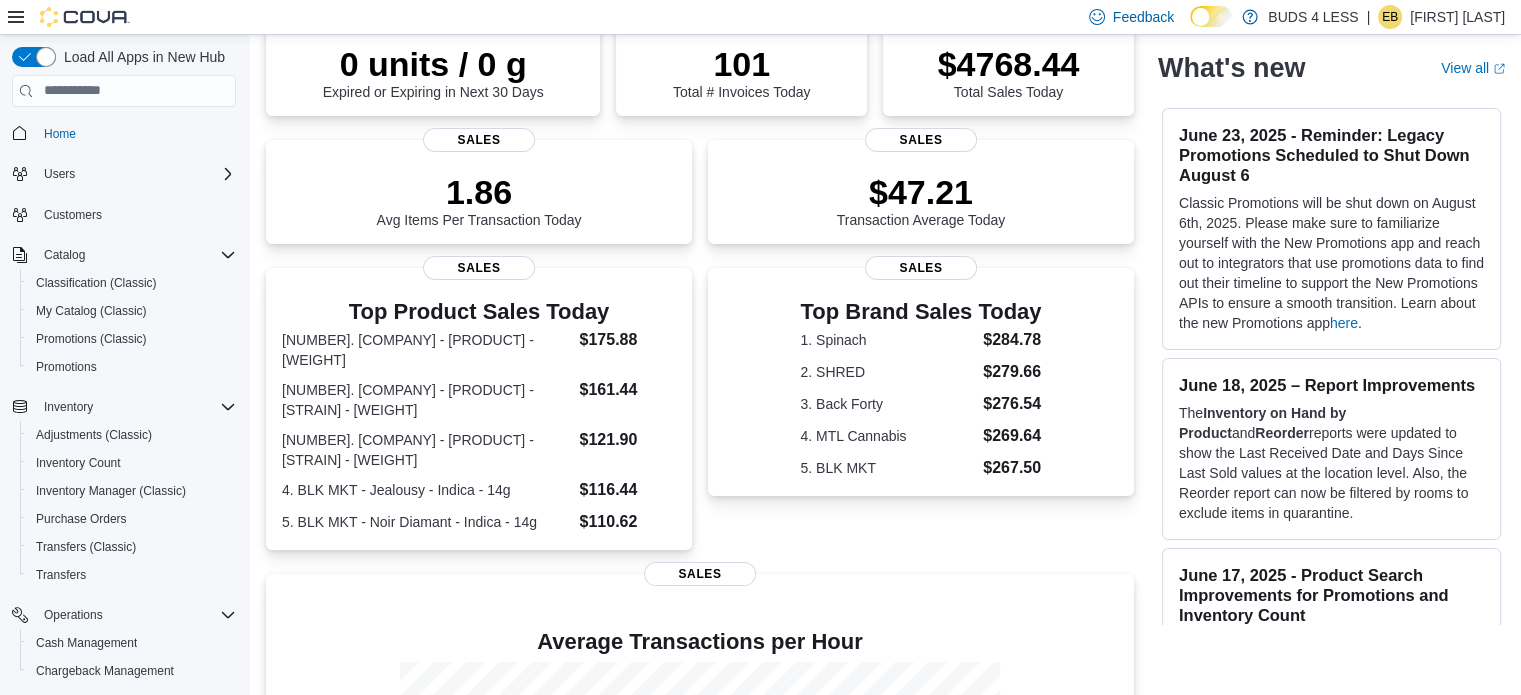 scroll, scrollTop: 200, scrollLeft: 0, axis: vertical 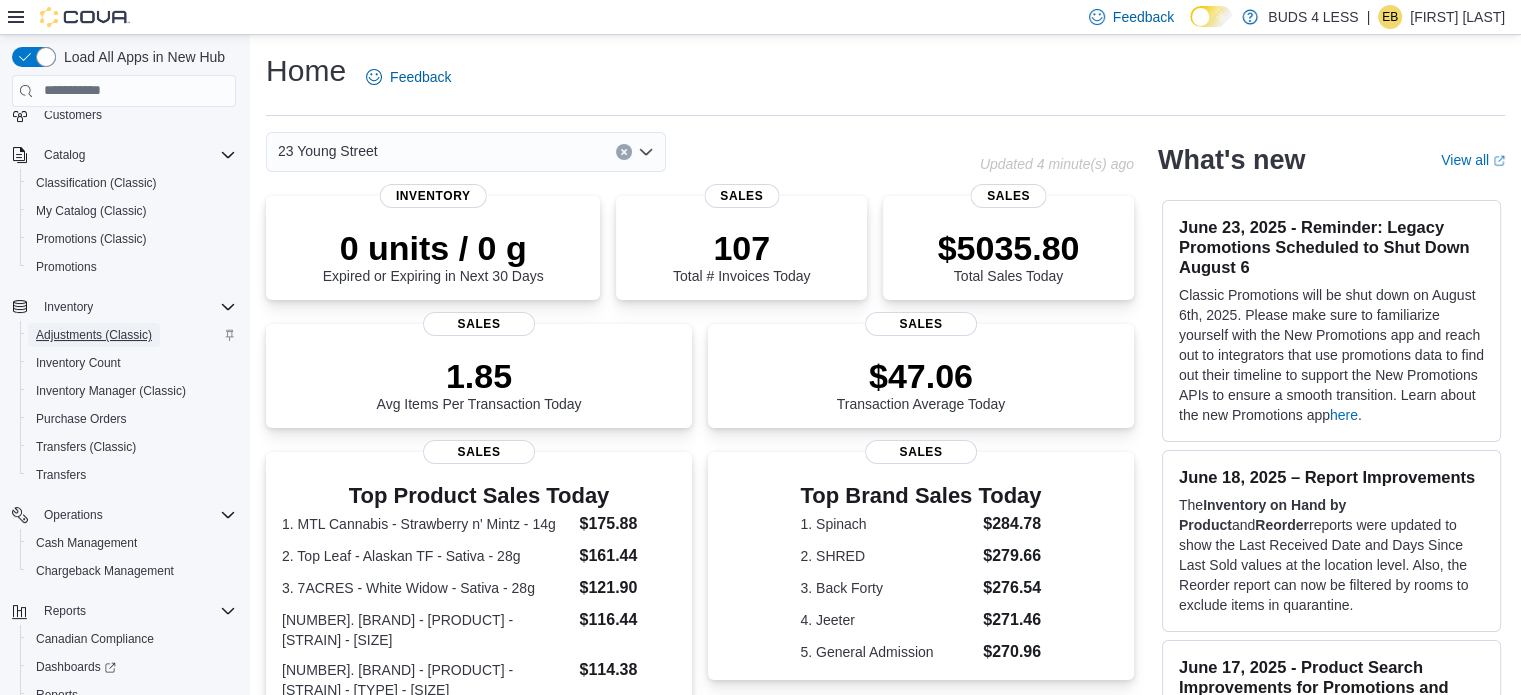 click on "Adjustments (Classic)" at bounding box center [94, 335] 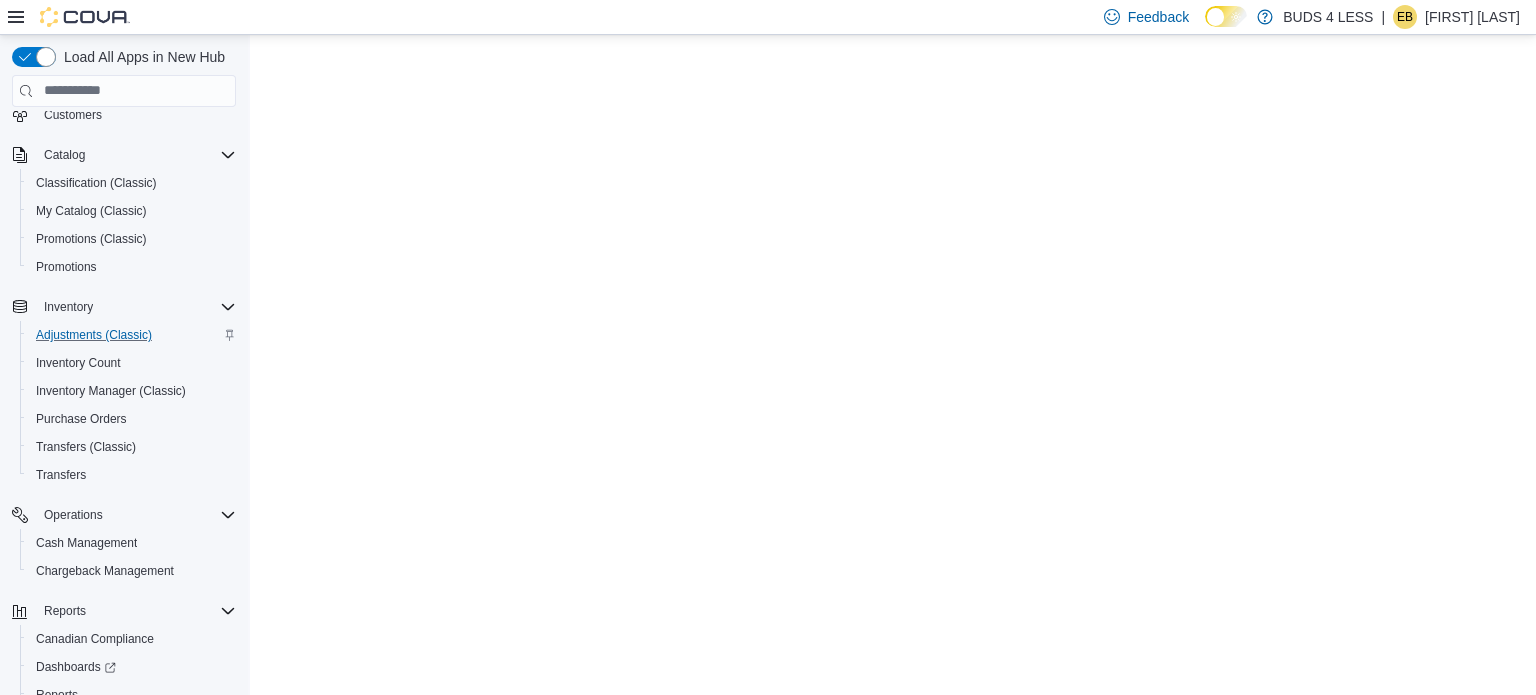 scroll, scrollTop: 0, scrollLeft: 0, axis: both 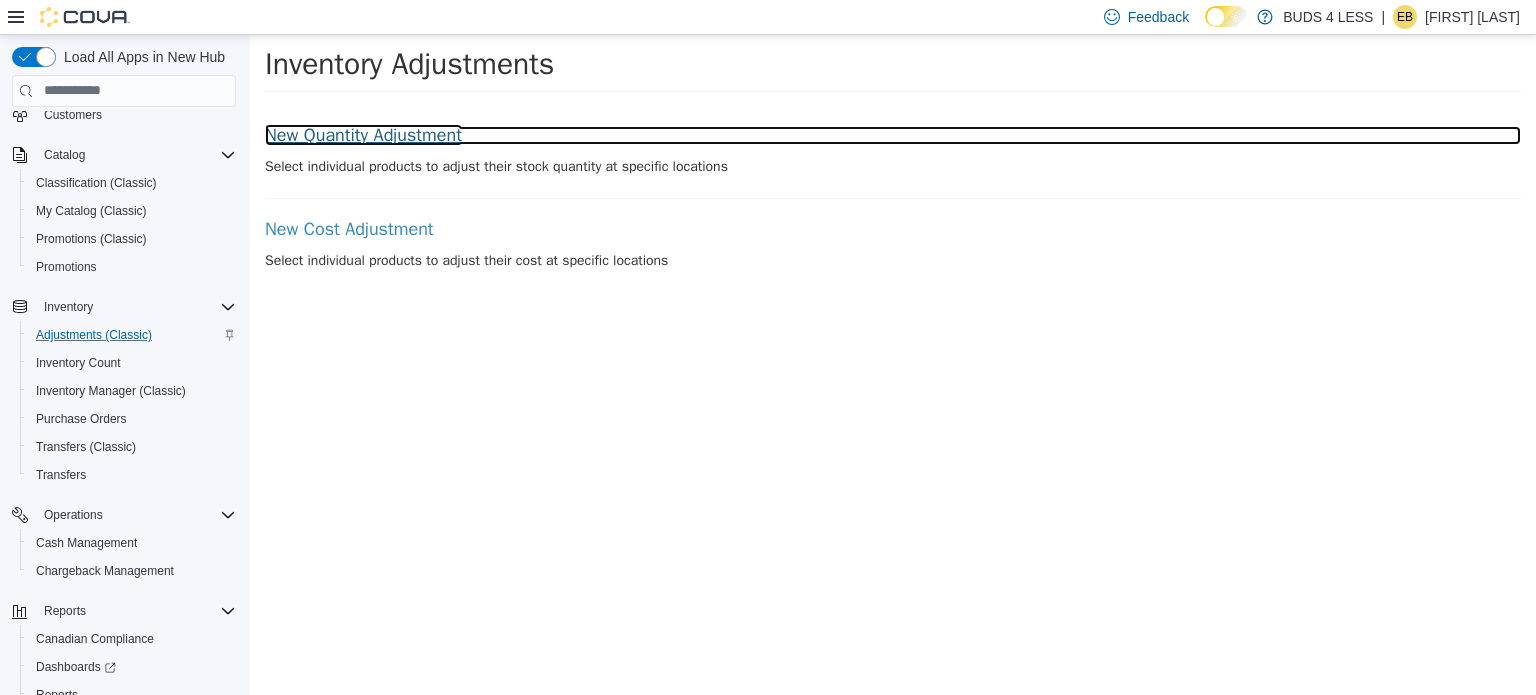 click on "New Quantity Adjustment" at bounding box center (893, 135) 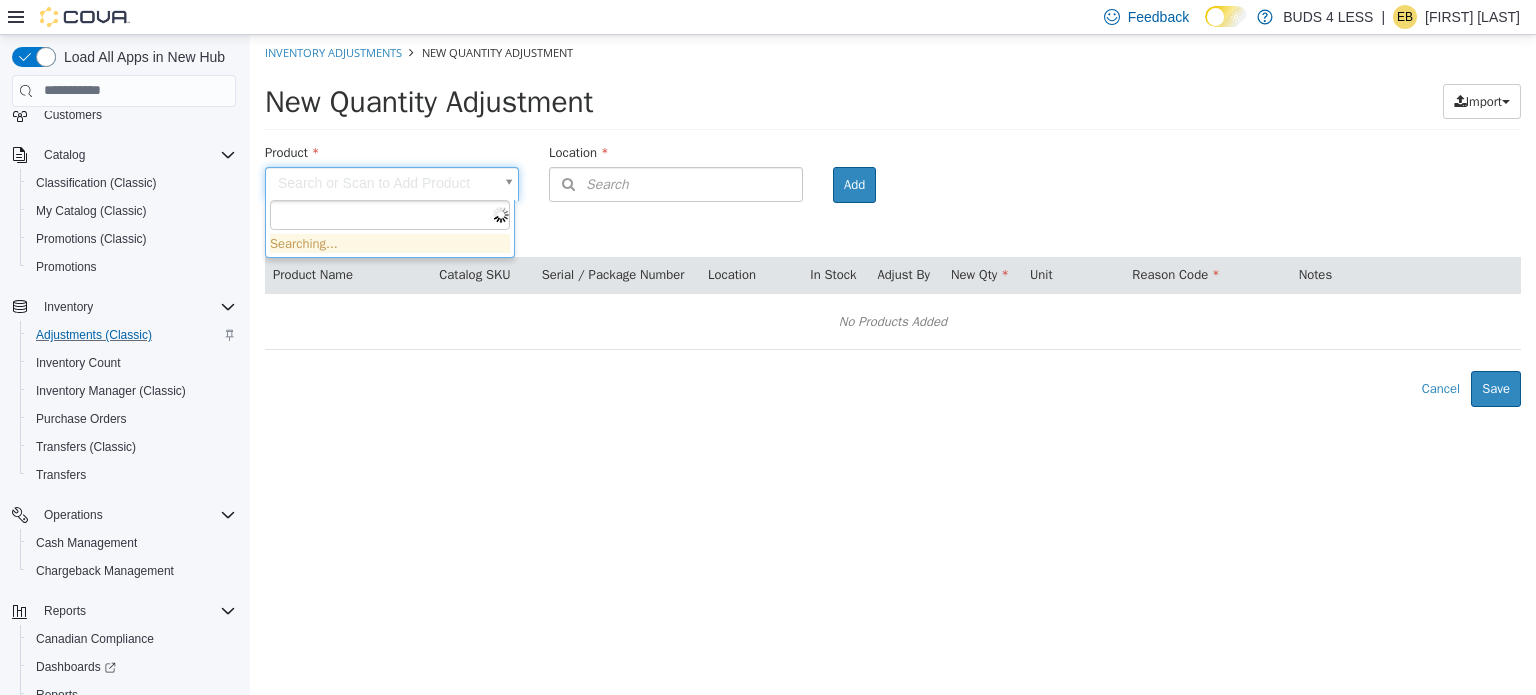 click on "×
Inventory Adjustments
New Quantity Adjustment
New Quantity Adjustment
Import  Inventory Export (.CSV) Package List (.TXT)
Product     Search or Scan to Add Product     Location Search Type 3 or more characters or browse       BUDS 4 LESS     (7)         145 Mapleview Dr W, Unit A             2125 16th St E., Unit H3             23 Young Street             489 Yonge St, Unit 2             64 MISSISSAGA             727 William Street #5             7500 LUNDY'S LANE UNIT C14-E         Room   Add Products  ( 0 ) Product Name Catalog SKU Serial / Package Number Location In Stock Adjust By New Qty Unit Reason Code Notes No Products Added Error saving adjustment please resolve the errors above. Cancel Save
Searching..." at bounding box center (893, 220) 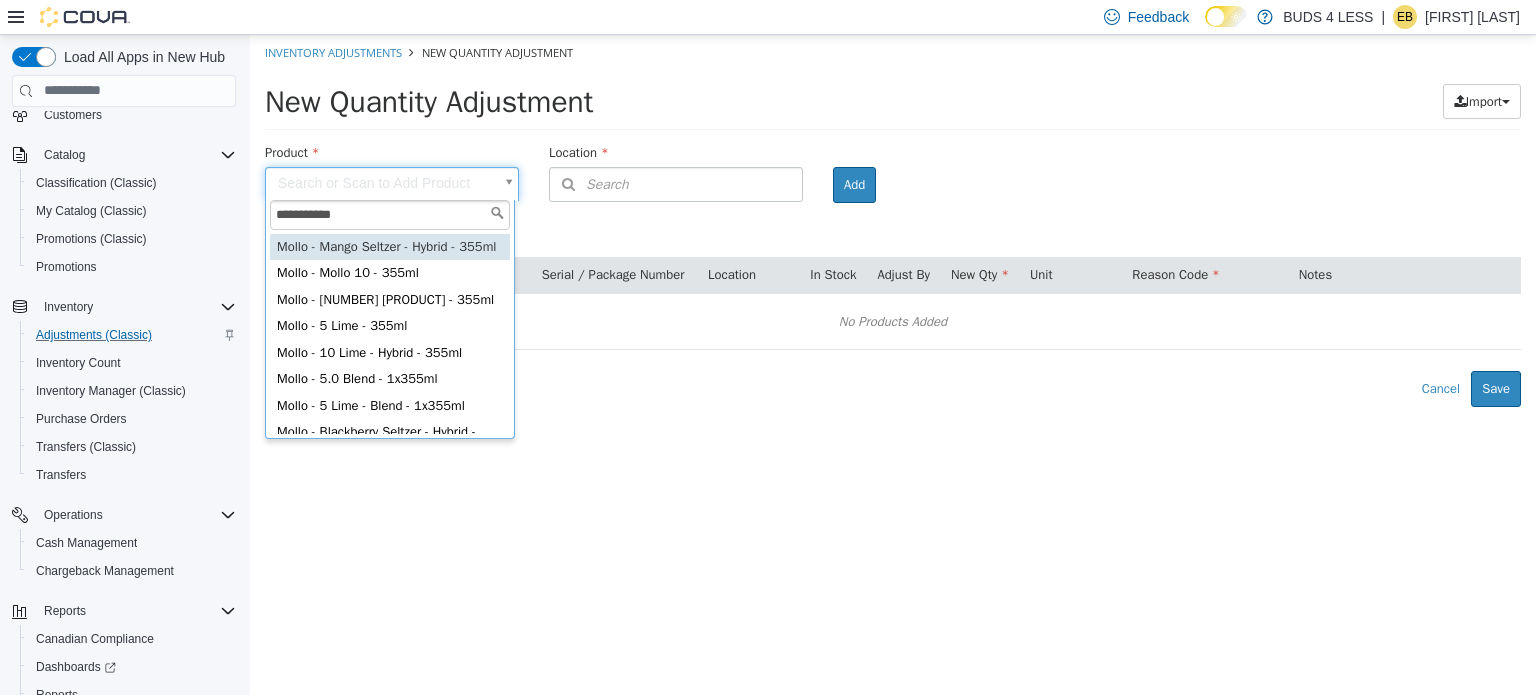 type on "**********" 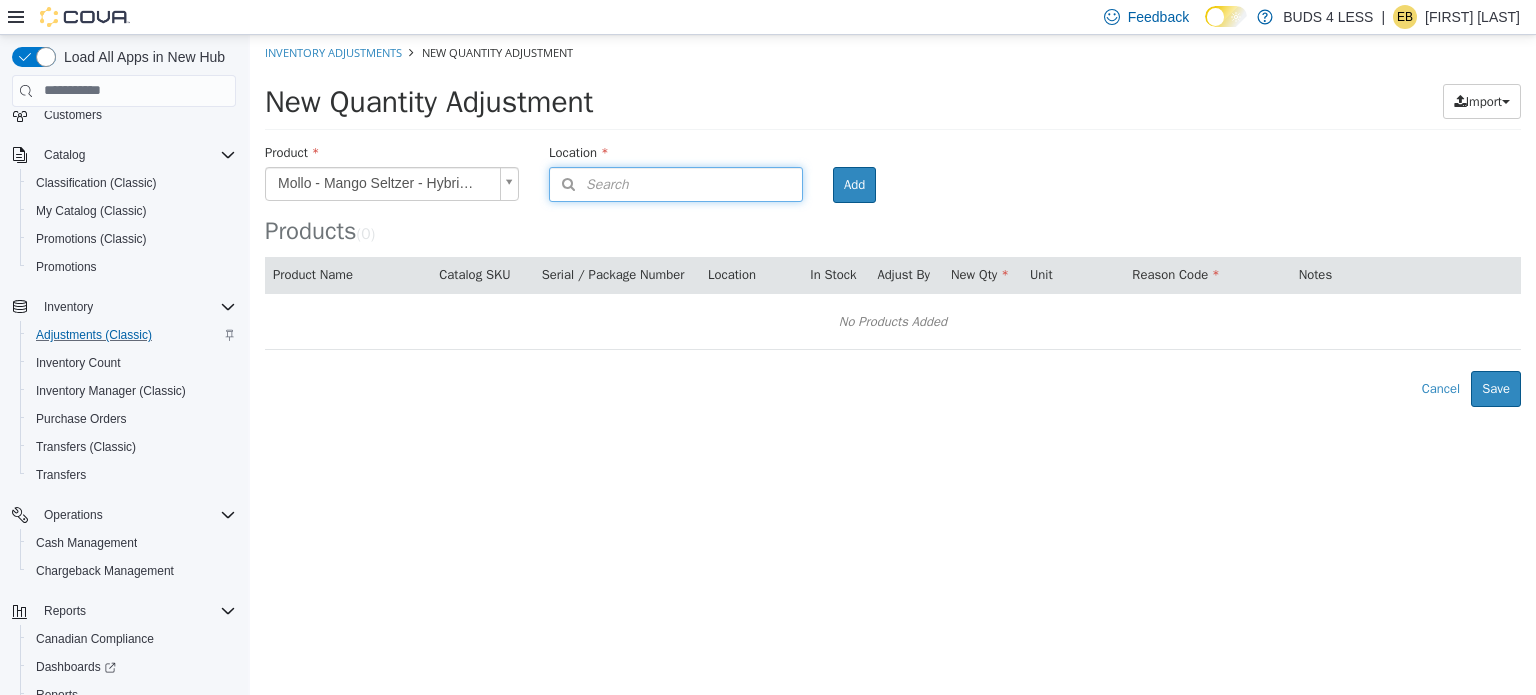 click on "Search" at bounding box center (676, 183) 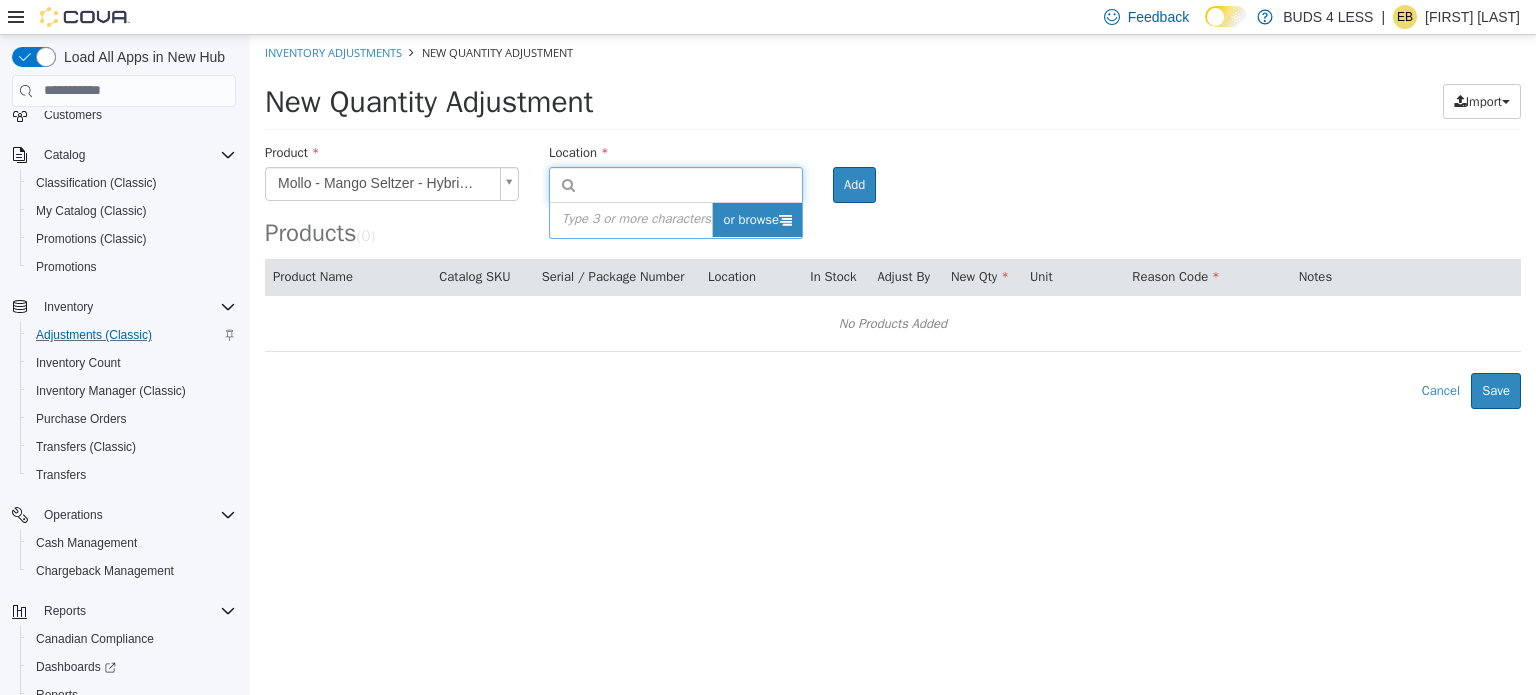 click on "or browse" at bounding box center (757, 219) 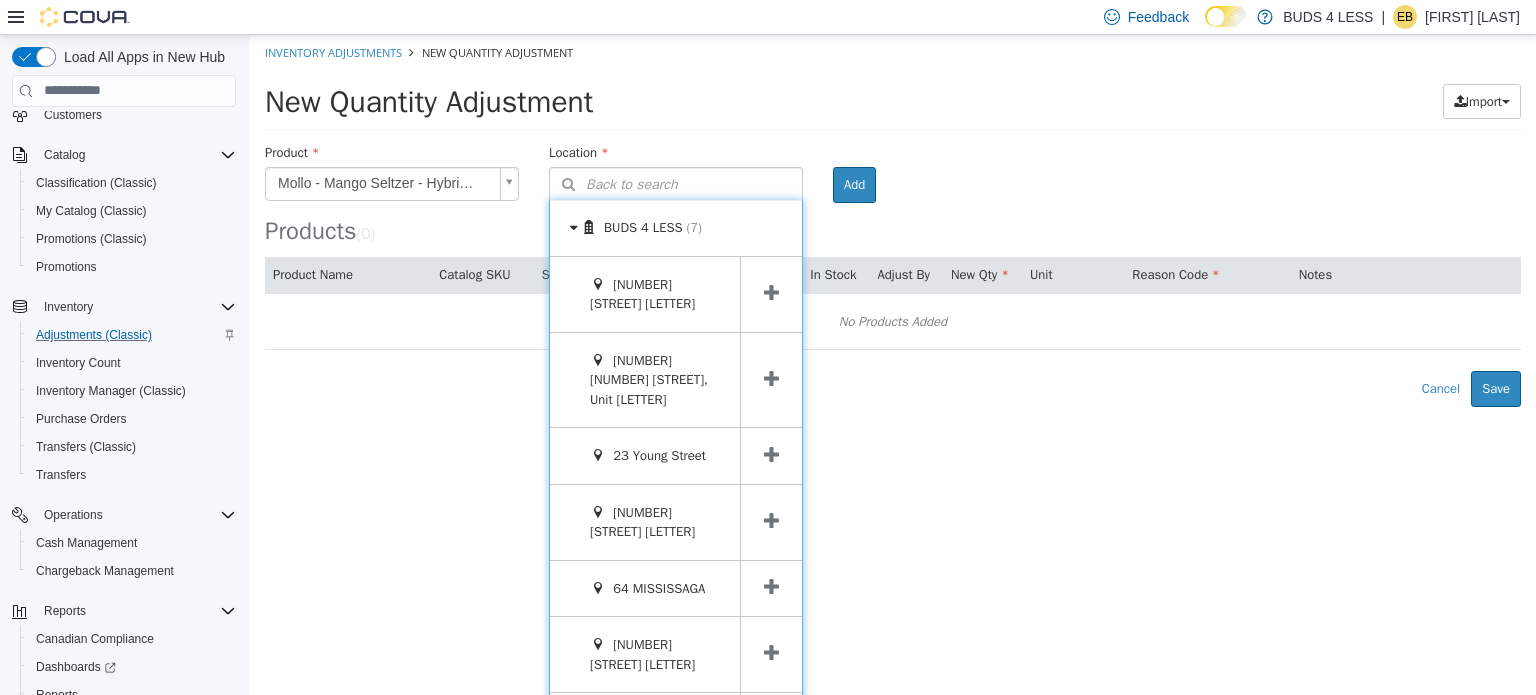 click at bounding box center [771, 455] 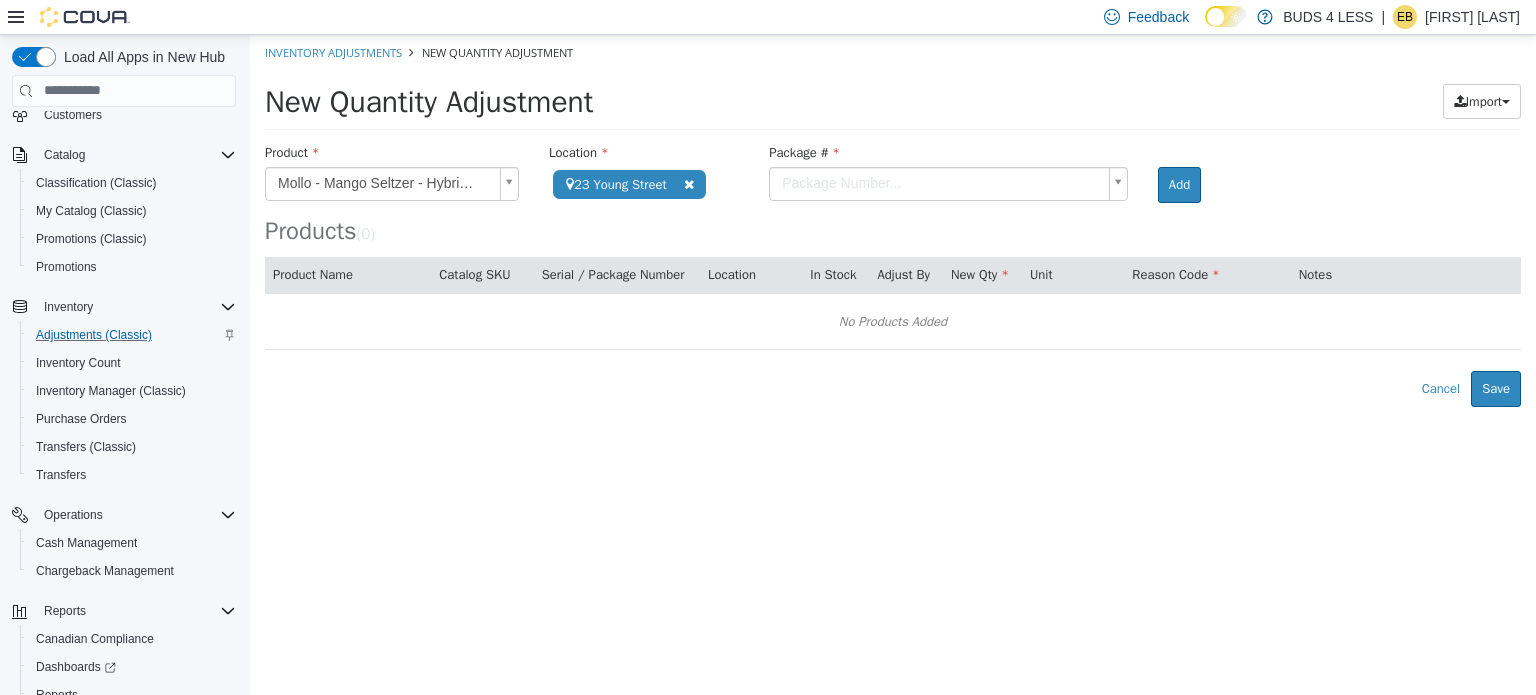 click on "**********" at bounding box center (893, 220) 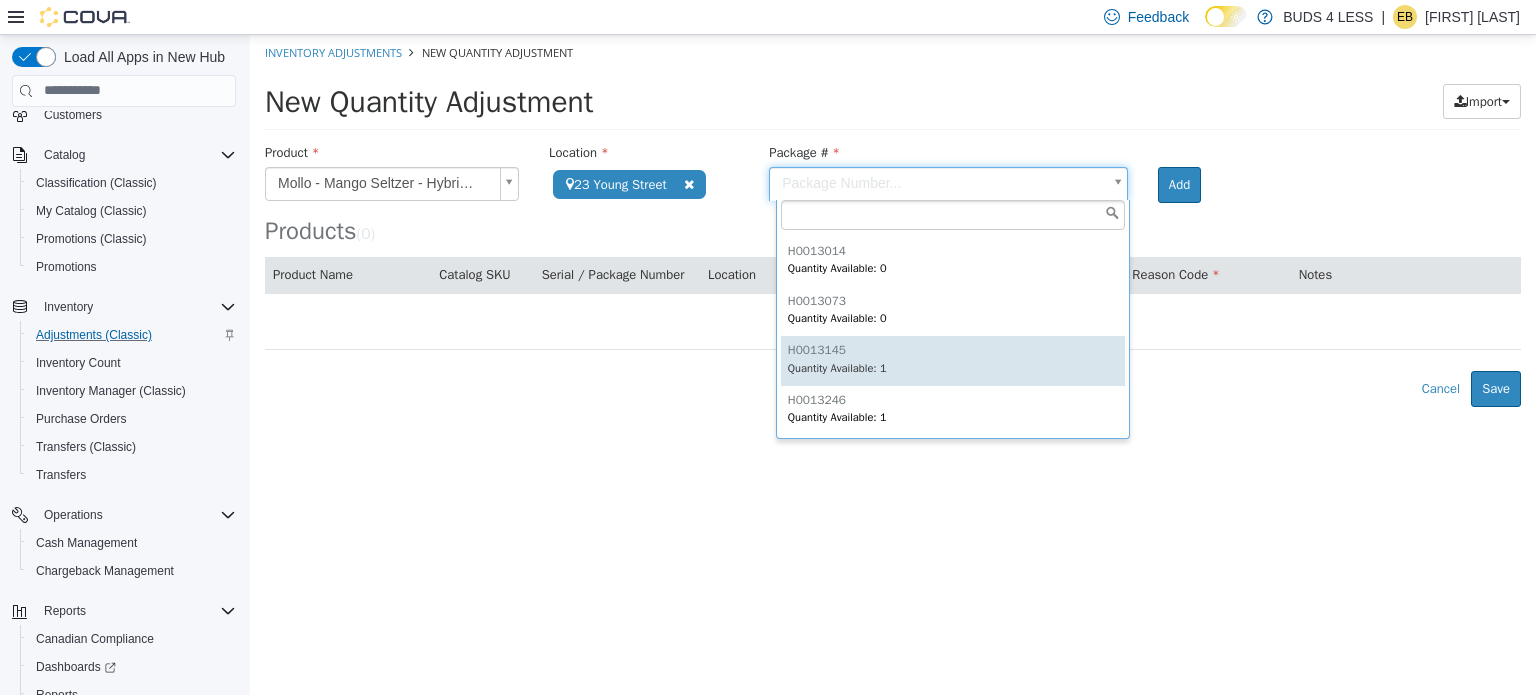 scroll, scrollTop: 446, scrollLeft: 0, axis: vertical 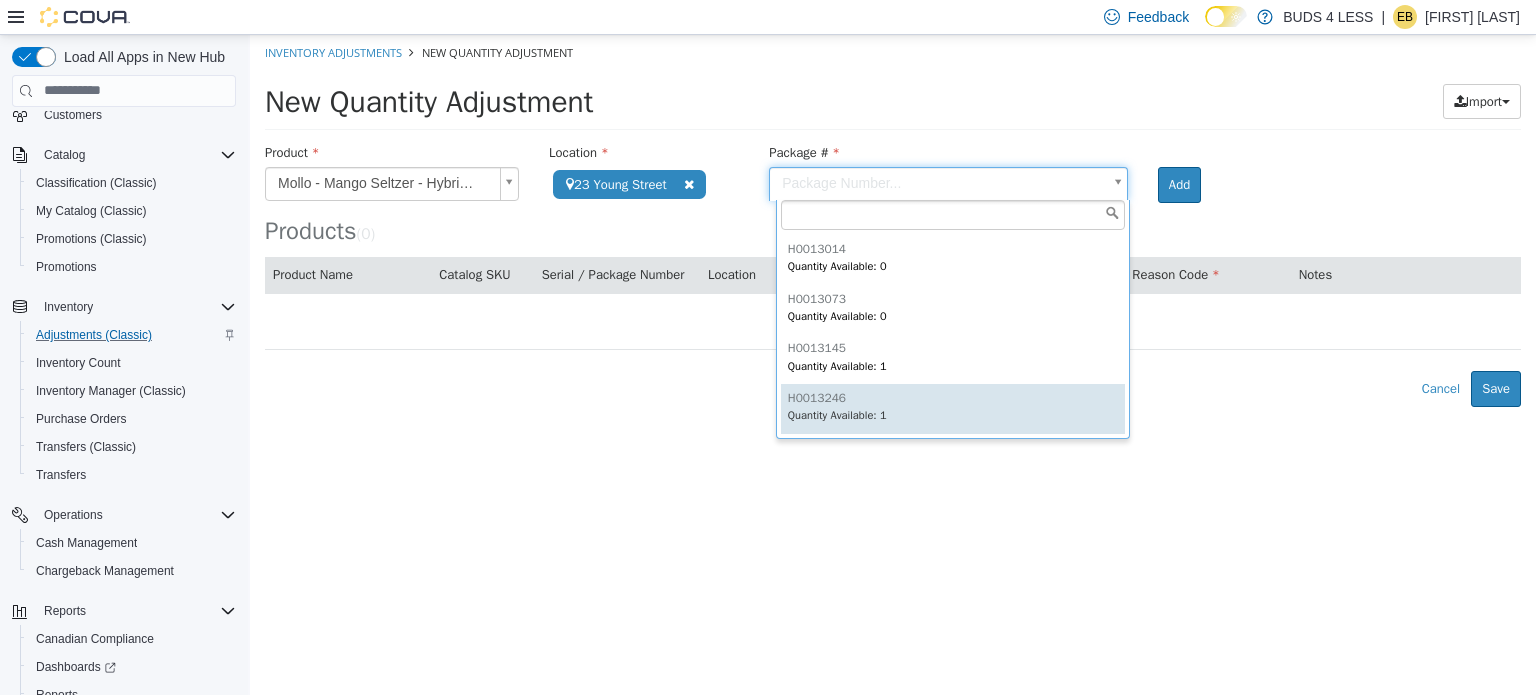 type on "********" 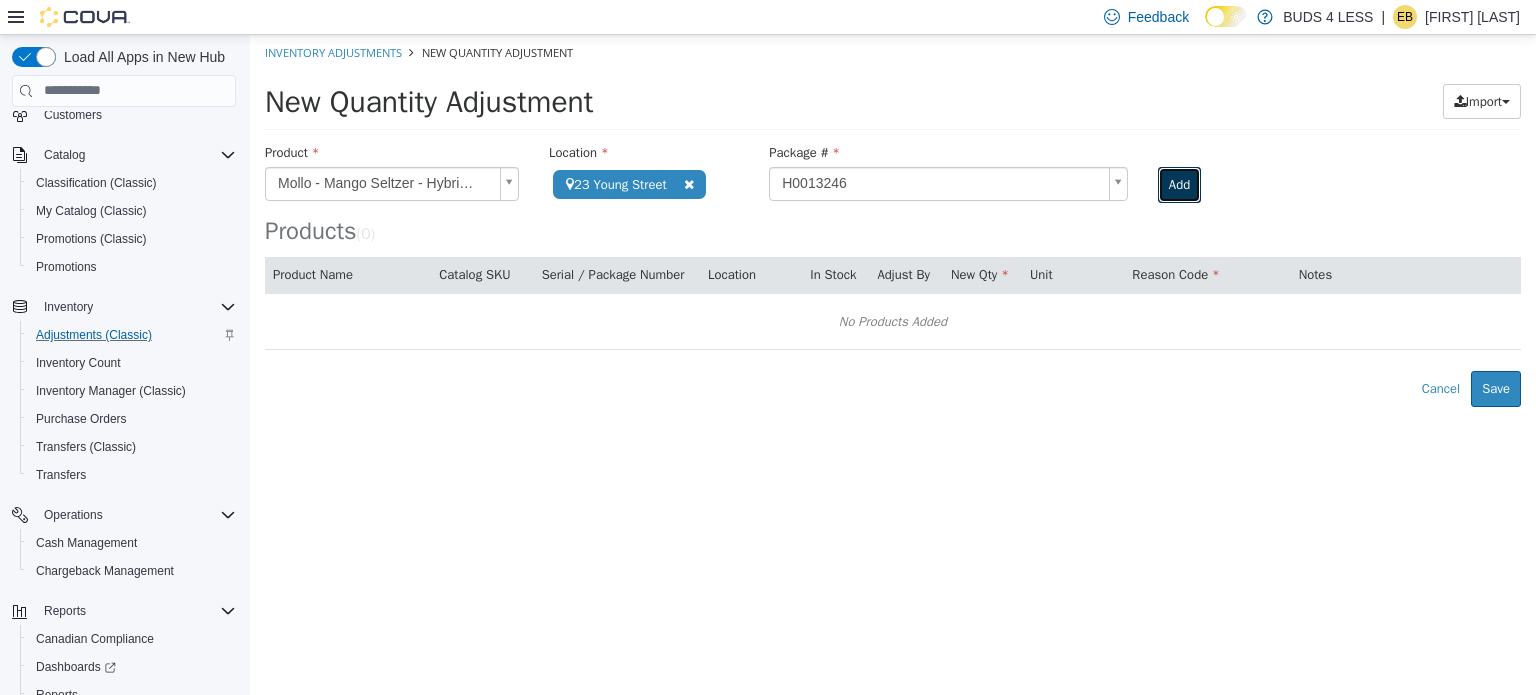 click on "Add" at bounding box center (1179, 184) 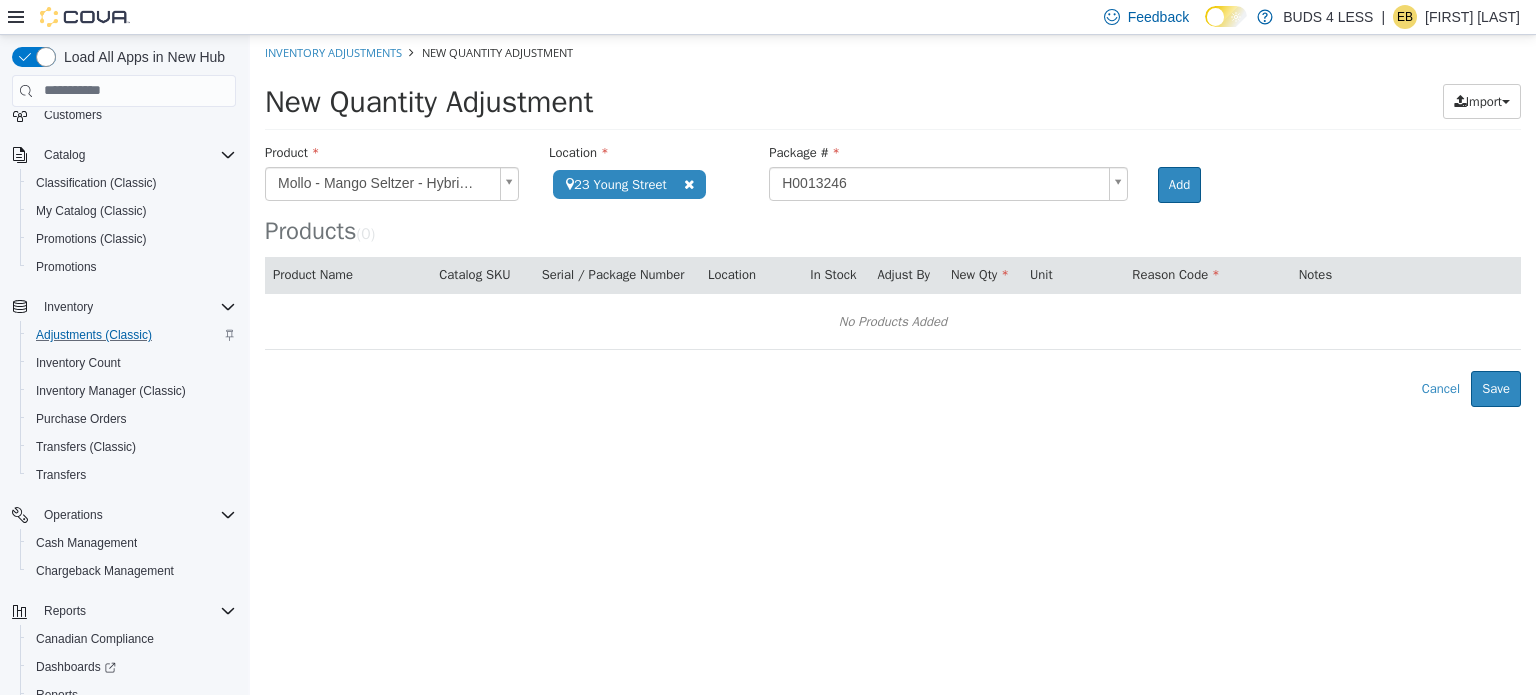 type 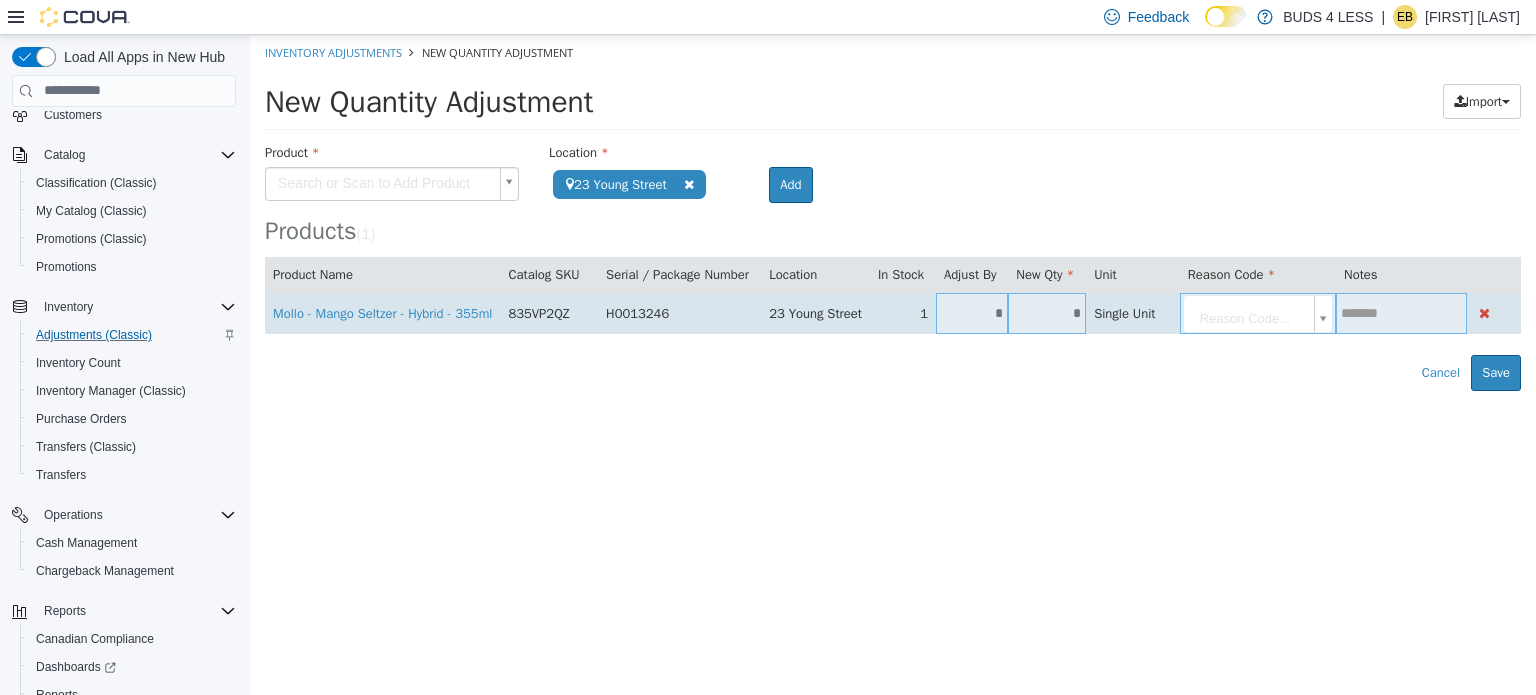 click on "*" at bounding box center [972, 312] 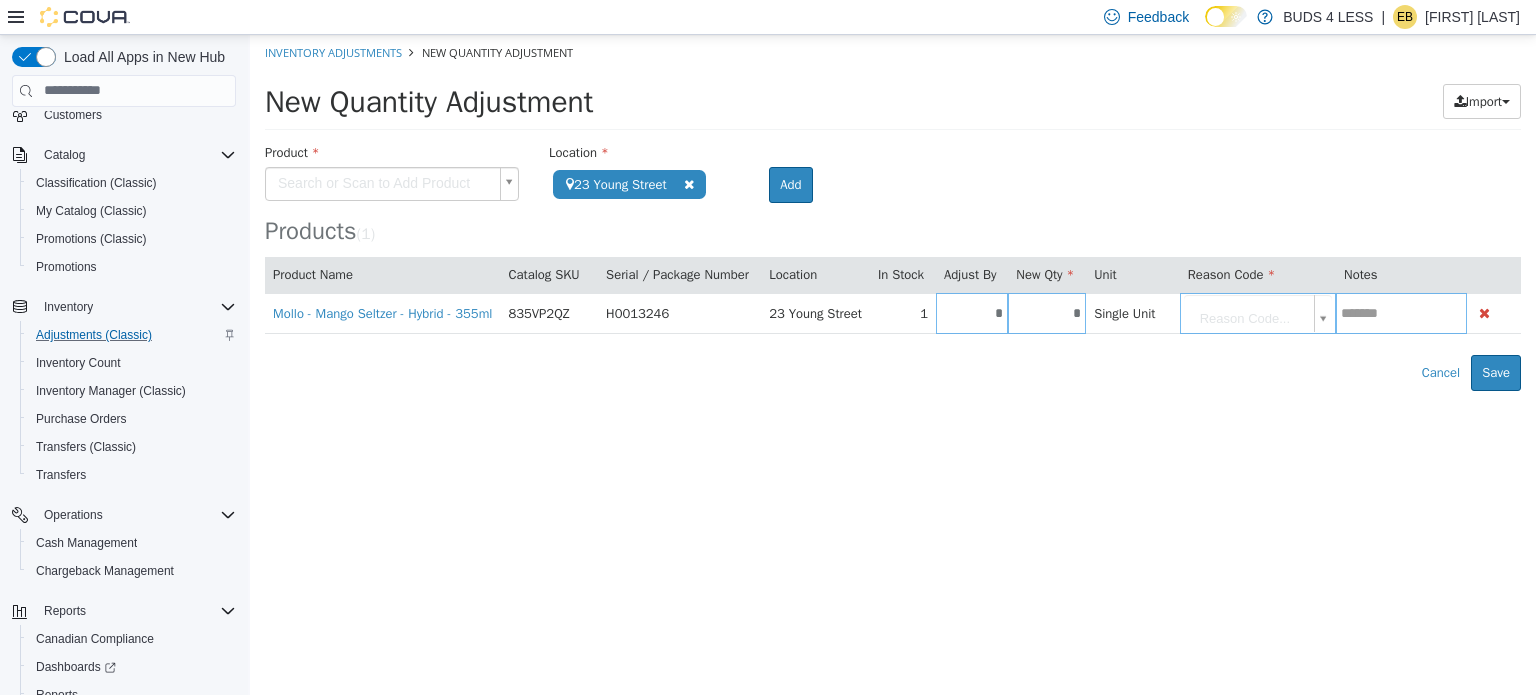click on "**********" at bounding box center (893, 212) 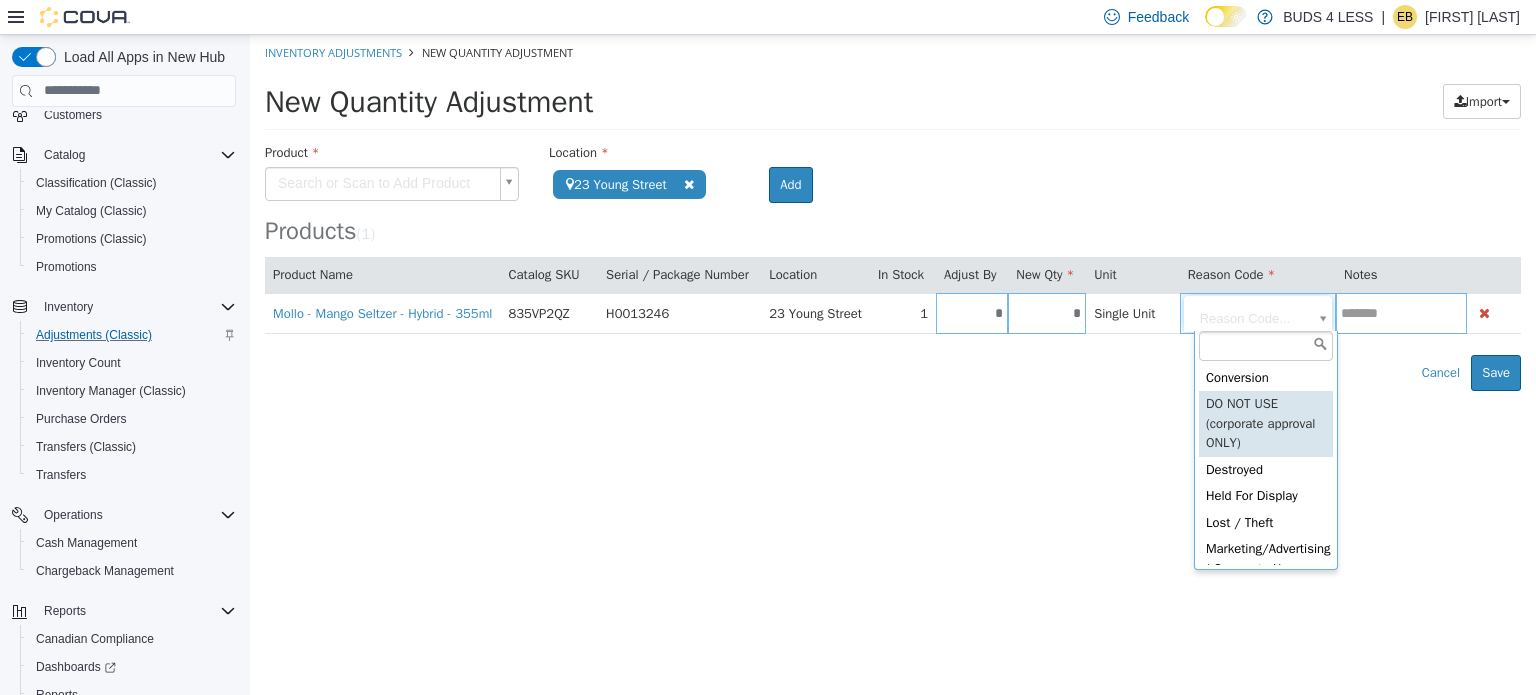 scroll, scrollTop: 600, scrollLeft: 0, axis: vertical 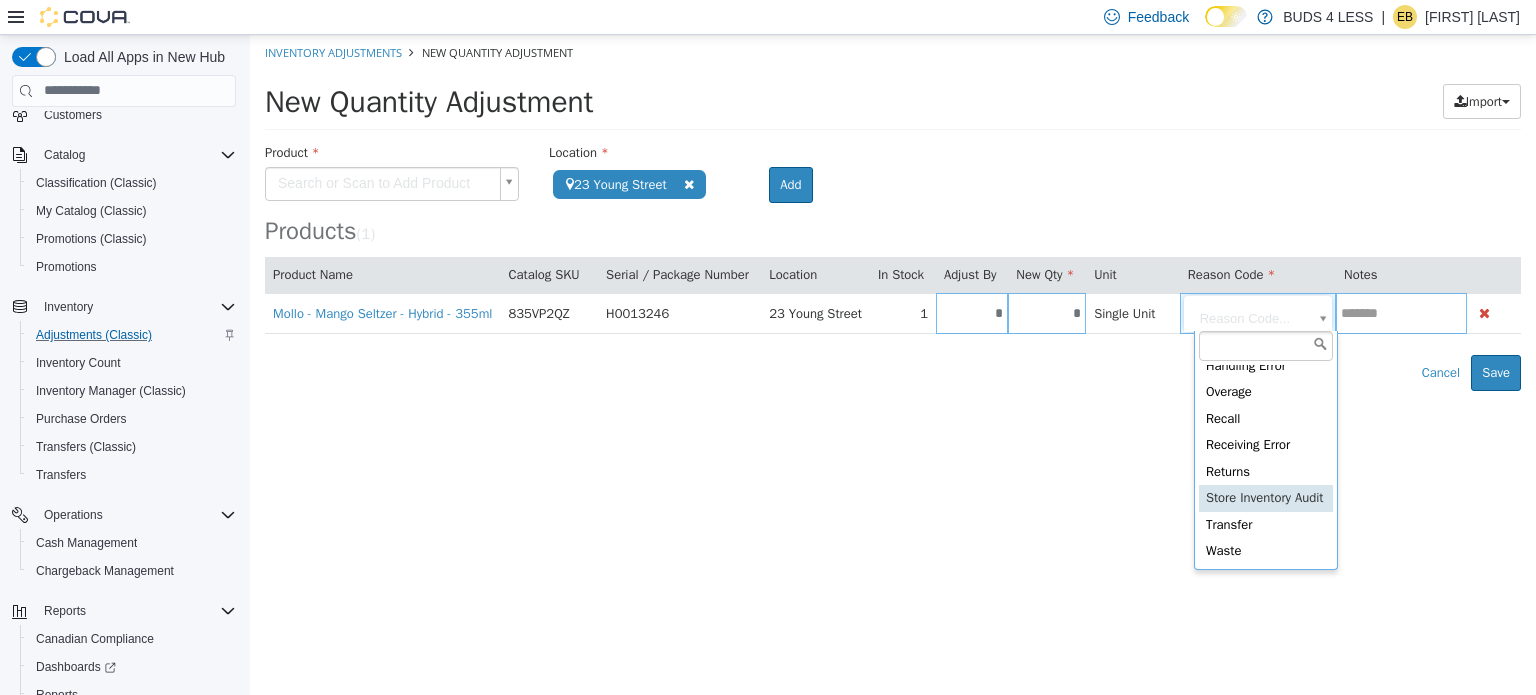 type on "**********" 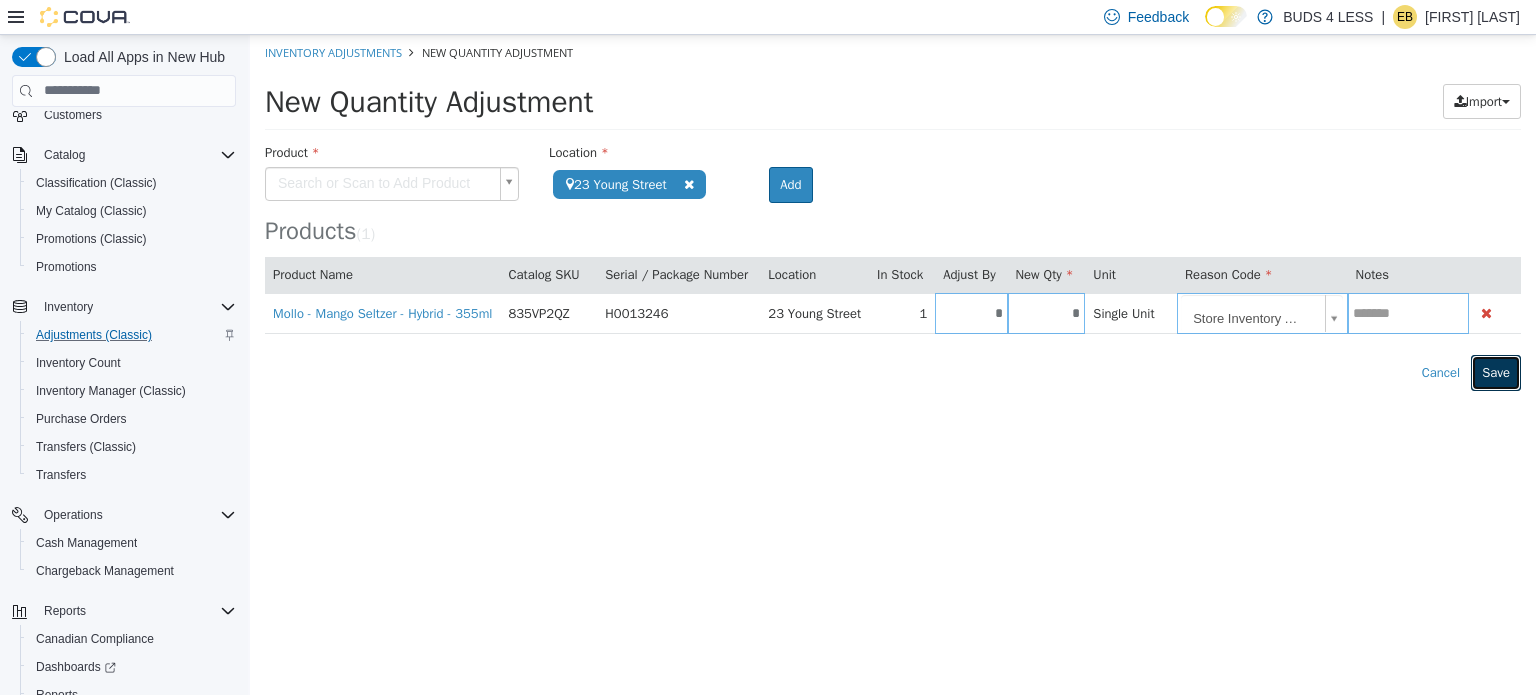 click on "Save" at bounding box center (1496, 372) 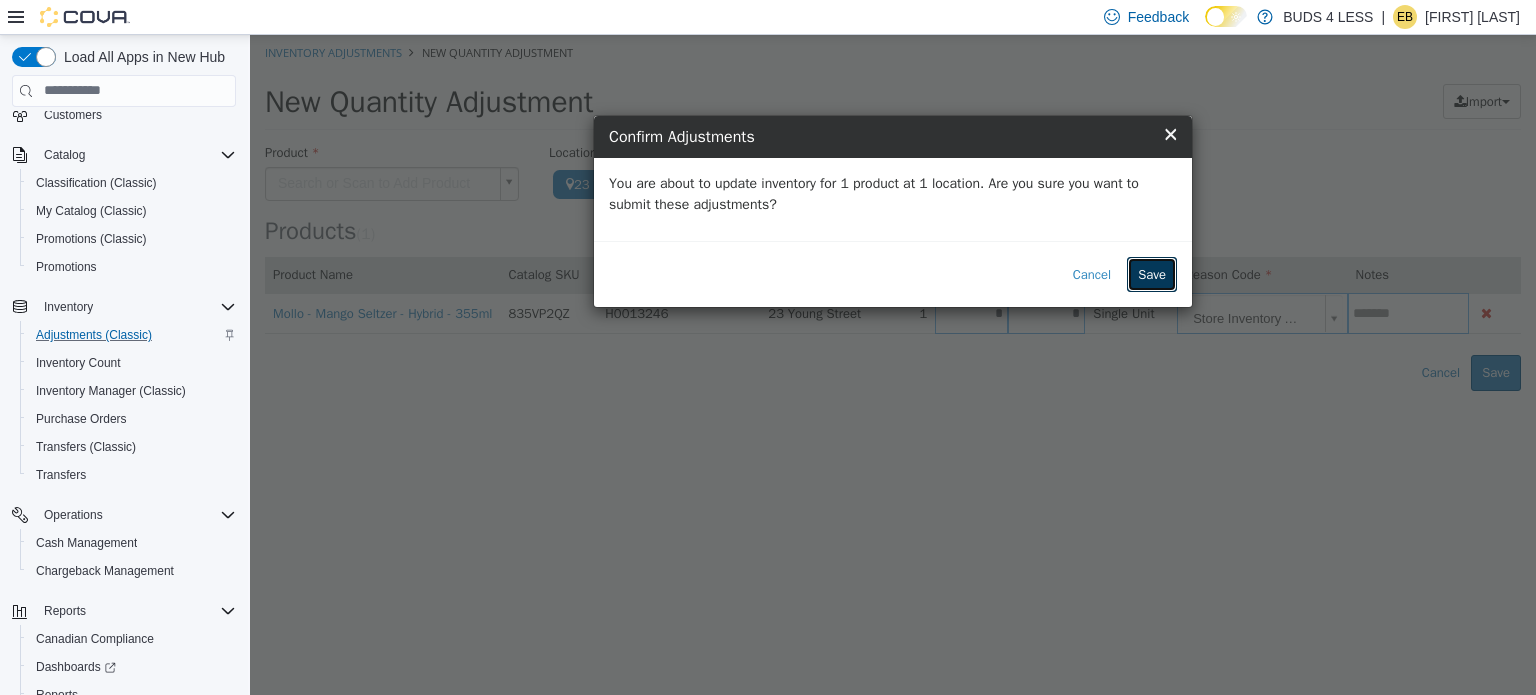 click on "Save" at bounding box center [1152, 274] 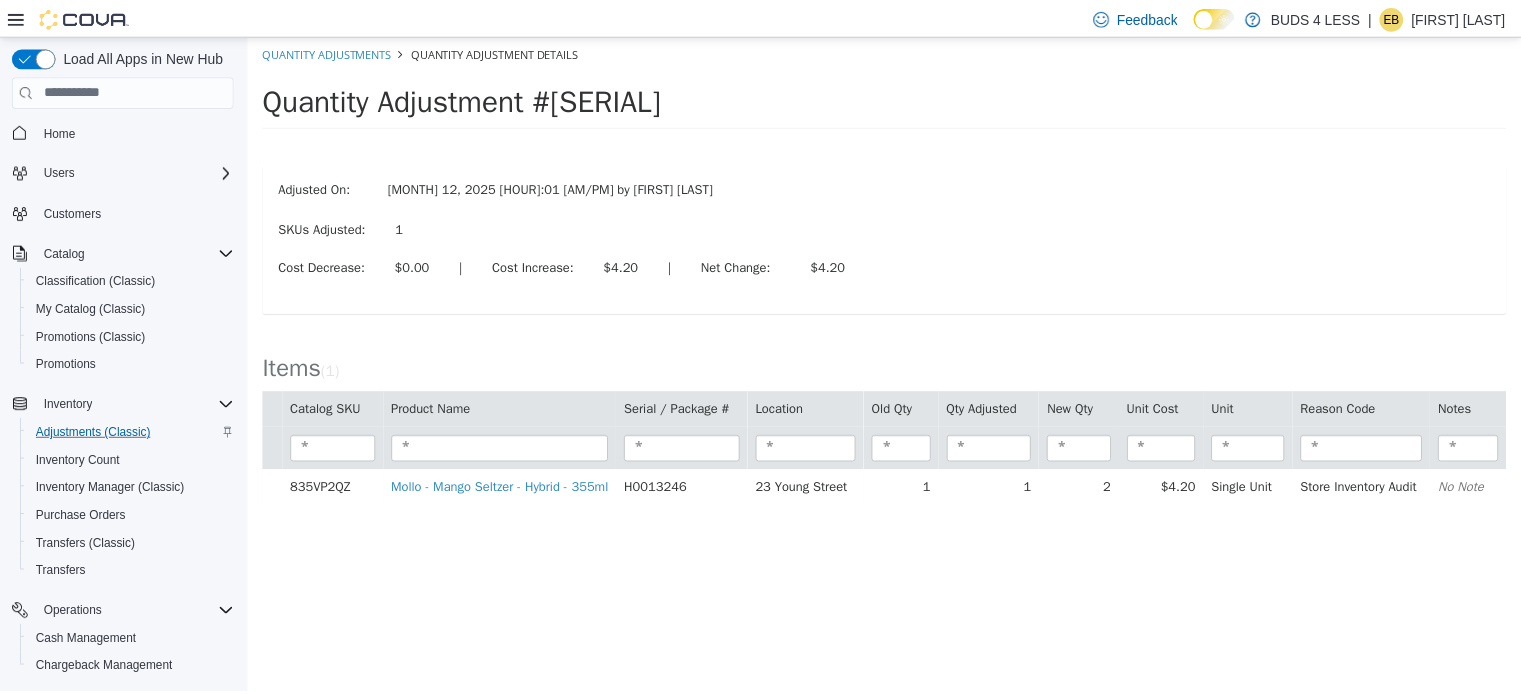 scroll, scrollTop: 0, scrollLeft: 0, axis: both 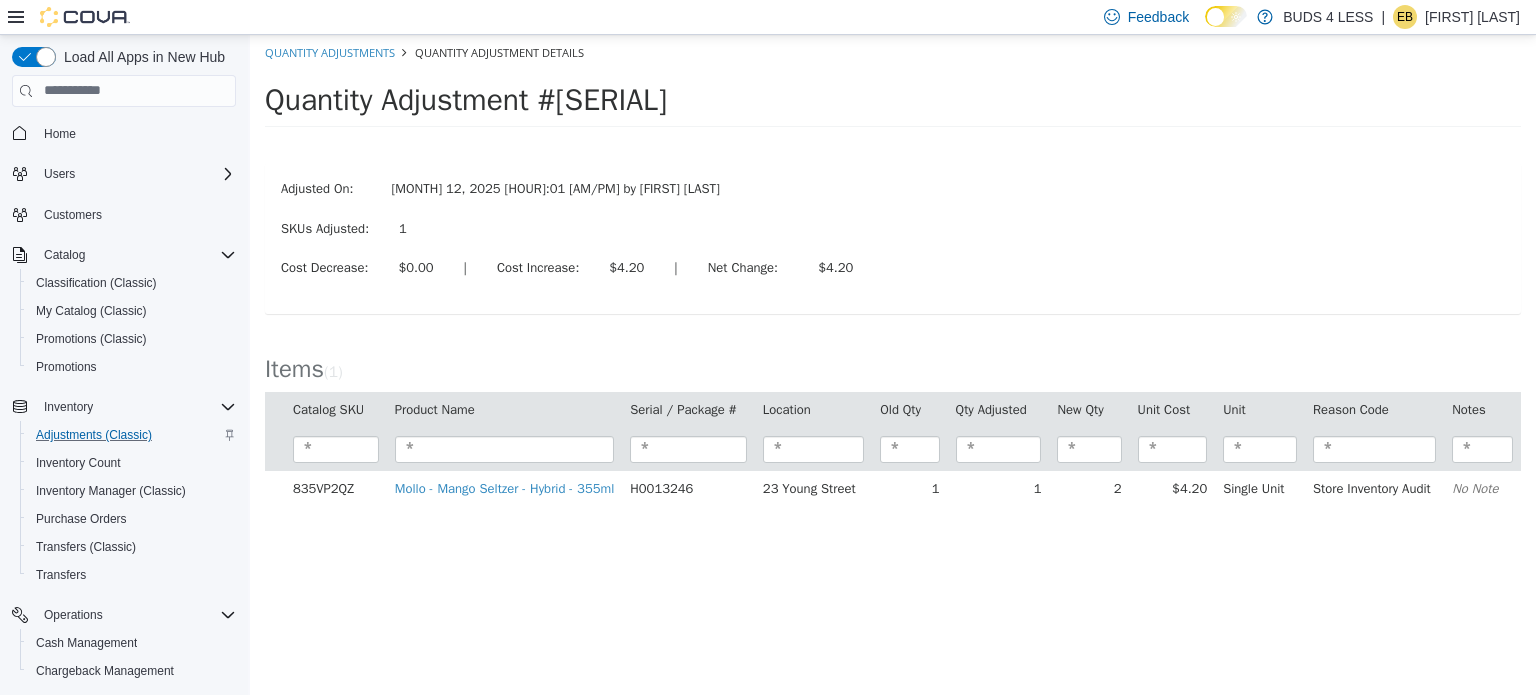 click on "Home" at bounding box center (136, 133) 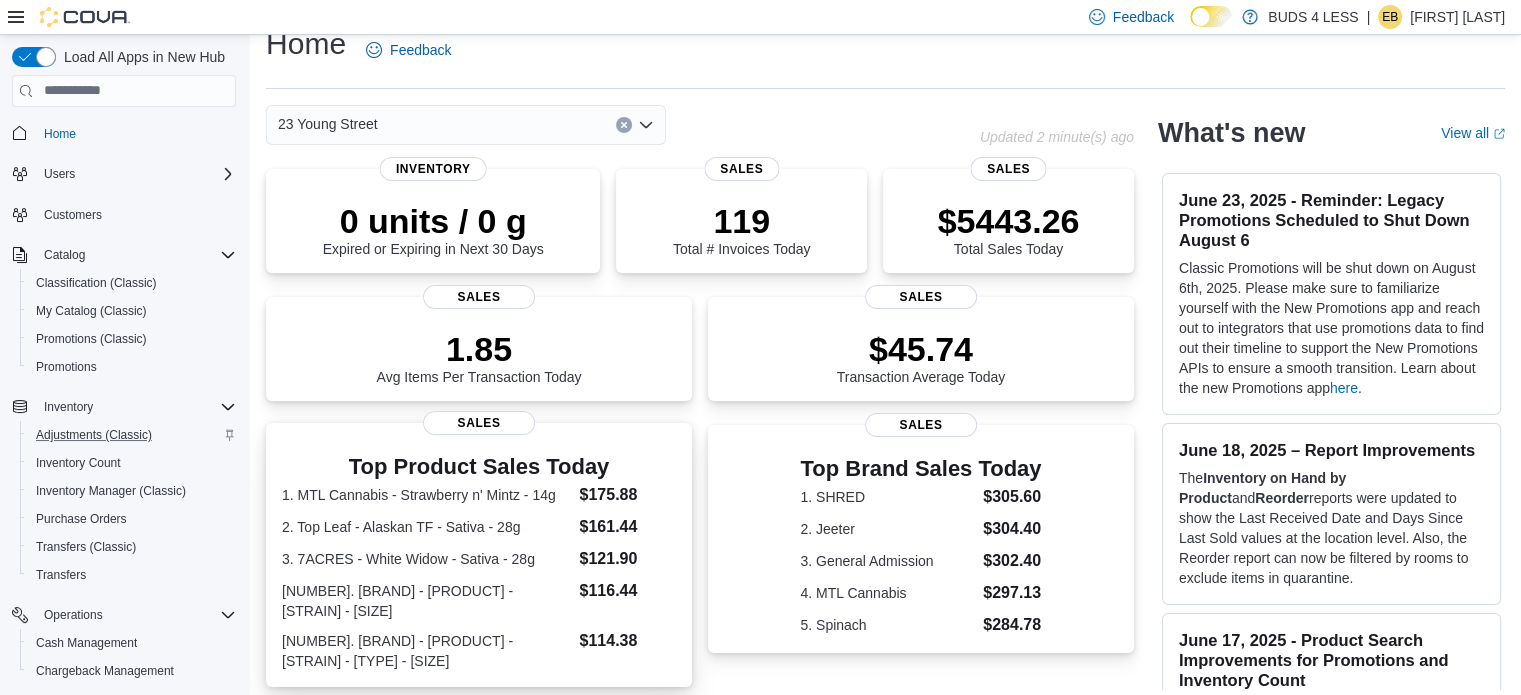 scroll, scrollTop: 0, scrollLeft: 0, axis: both 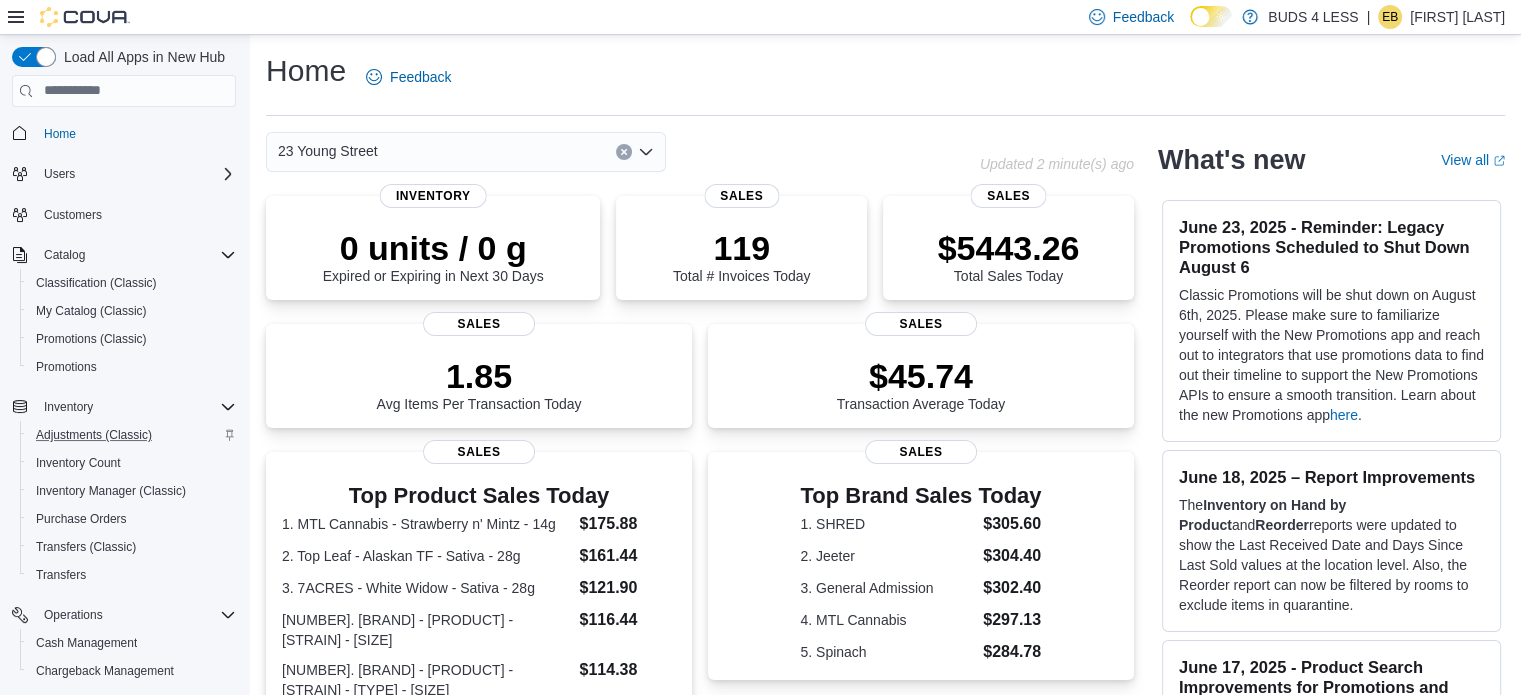 click on "23 Young Street" at bounding box center [466, 152] 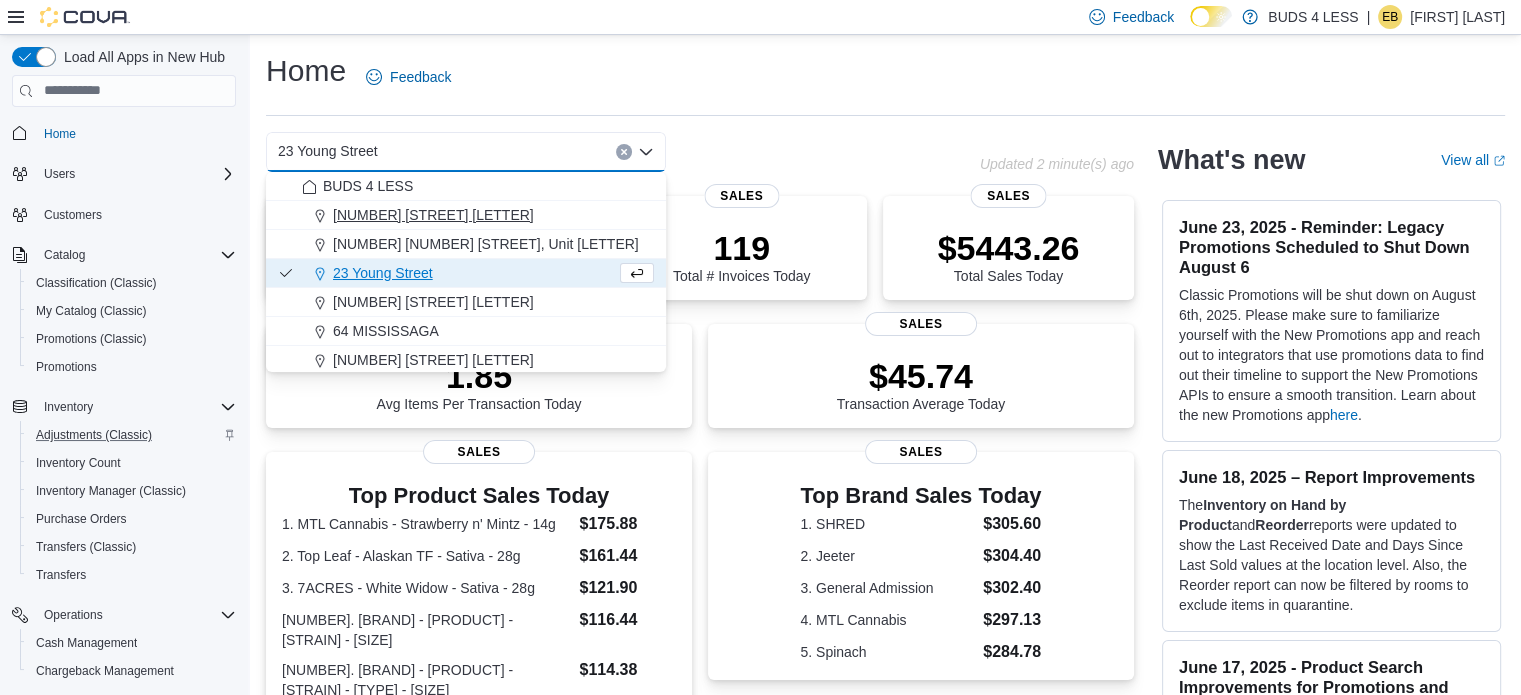 click on "[NUMBER] [STREET], Unit [UNIT]" at bounding box center [478, 215] 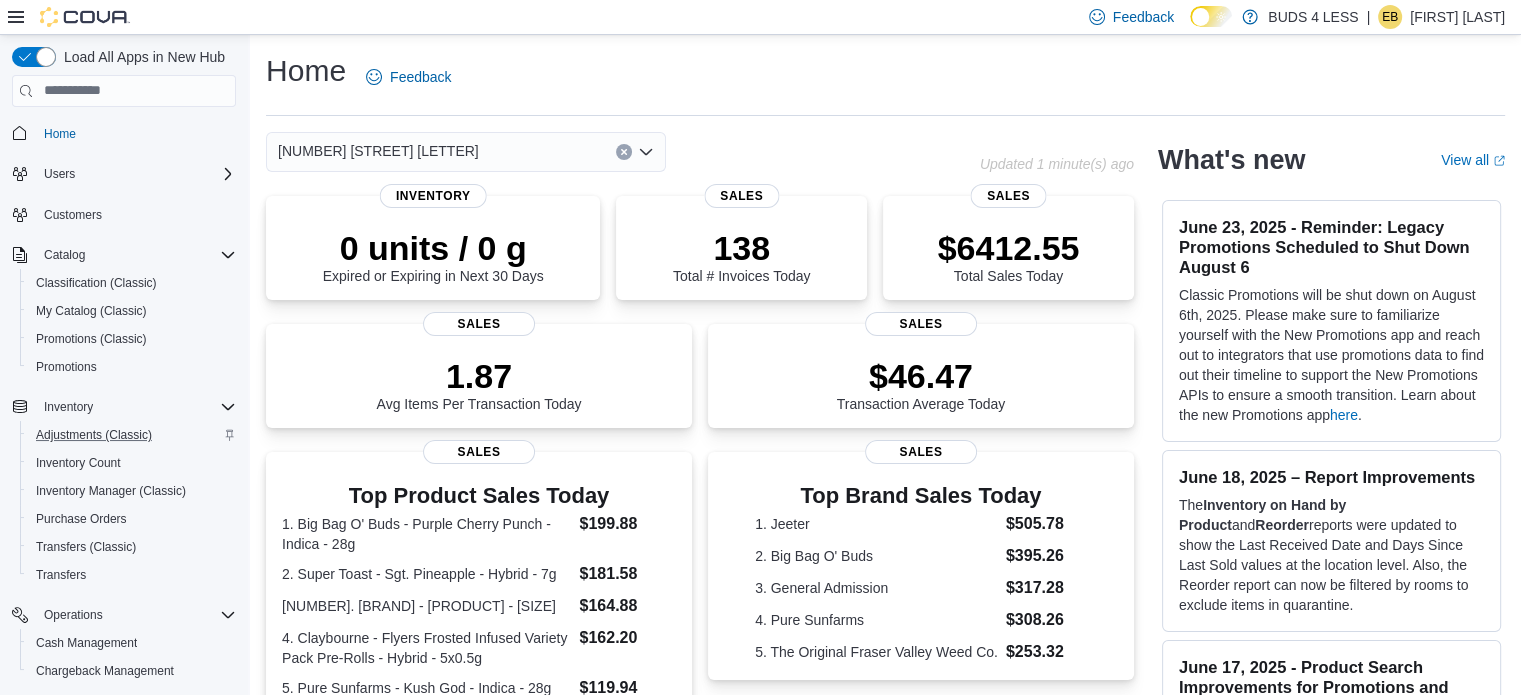 click on "[NUMBER] [STREET], Unit [UNIT] Combo box. Selected. [NUMBER] [STREET], Unit [UNIT]. Press Backspace to delete [NUMBER] [STREET], Unit [UNIT]. Combo box input. Select a Location. Type some text or, to display a list of choices, press Down Arrow. To exit the list of choices, press Escape." at bounding box center (466, 152) 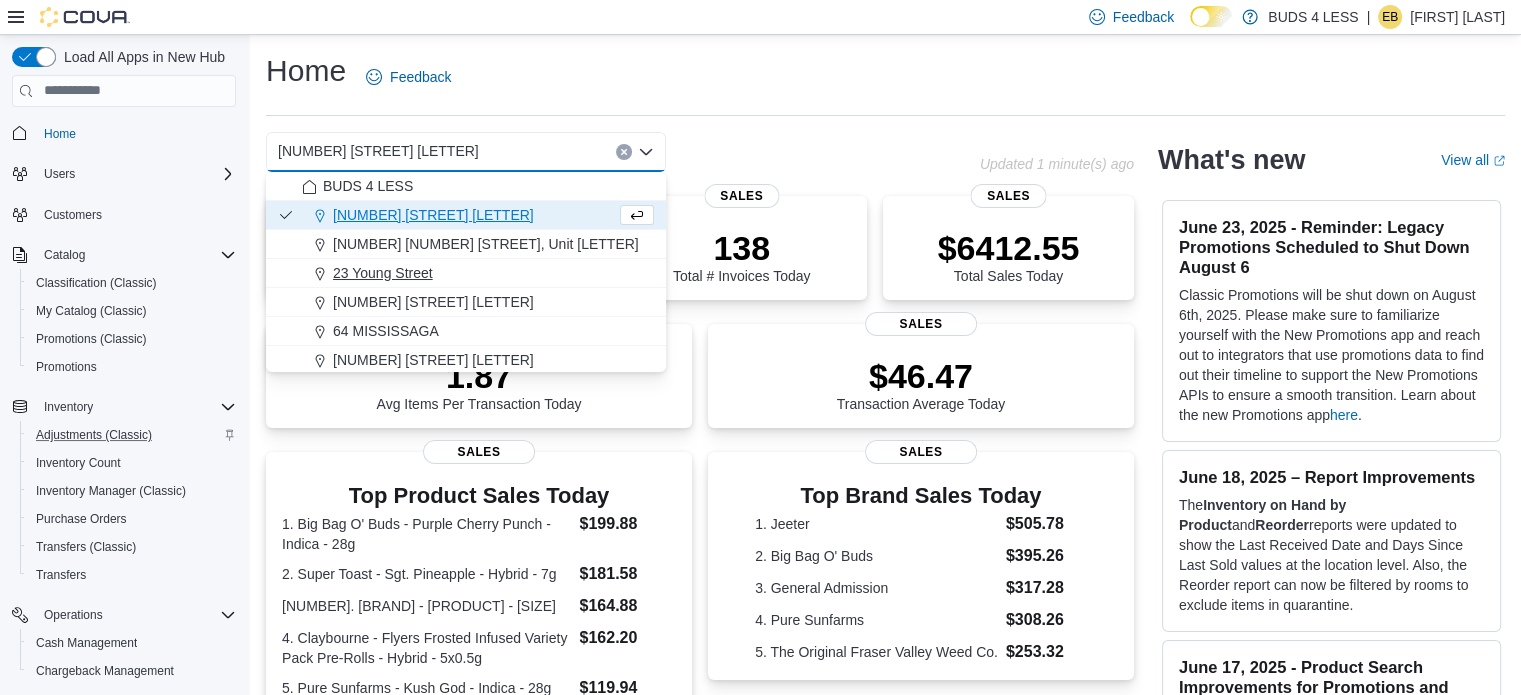 click on "23 Young Street" at bounding box center [478, 273] 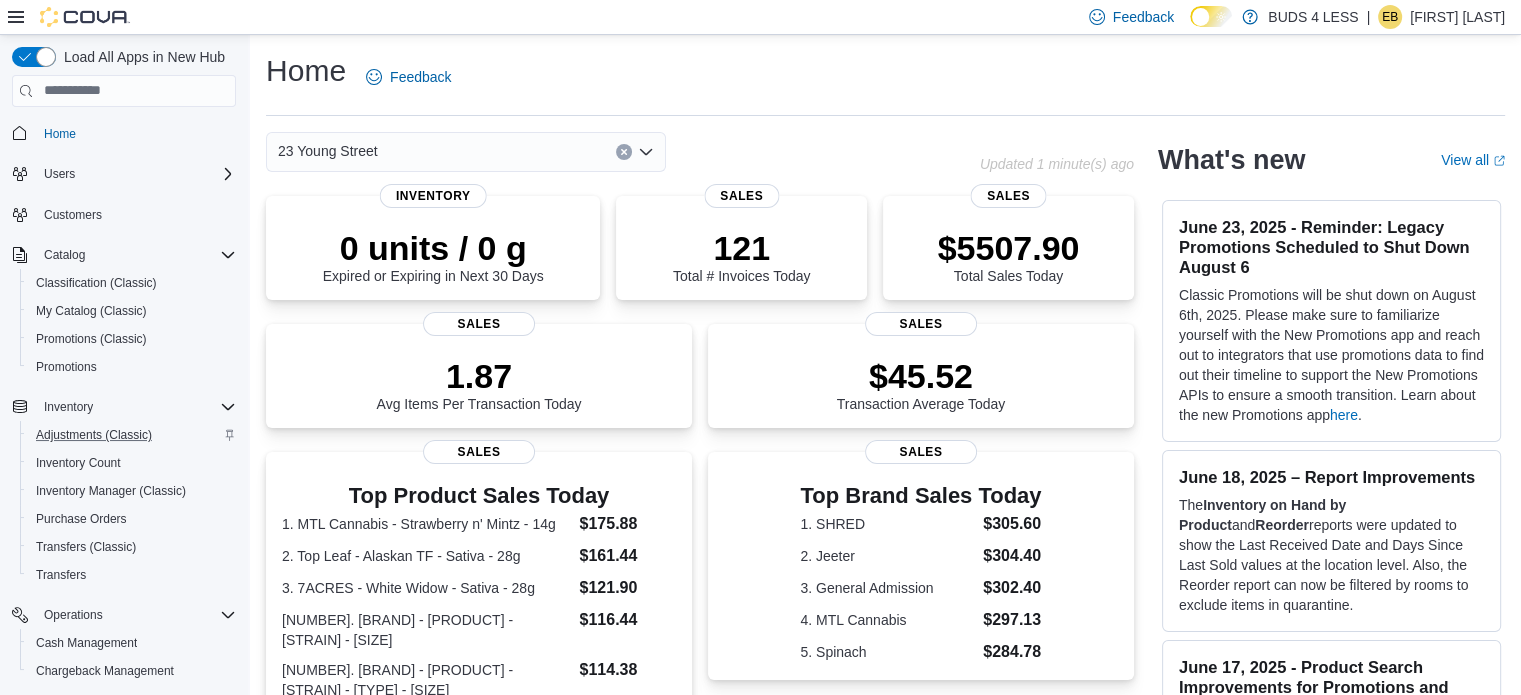 click on "23 Young Street" at bounding box center [466, 152] 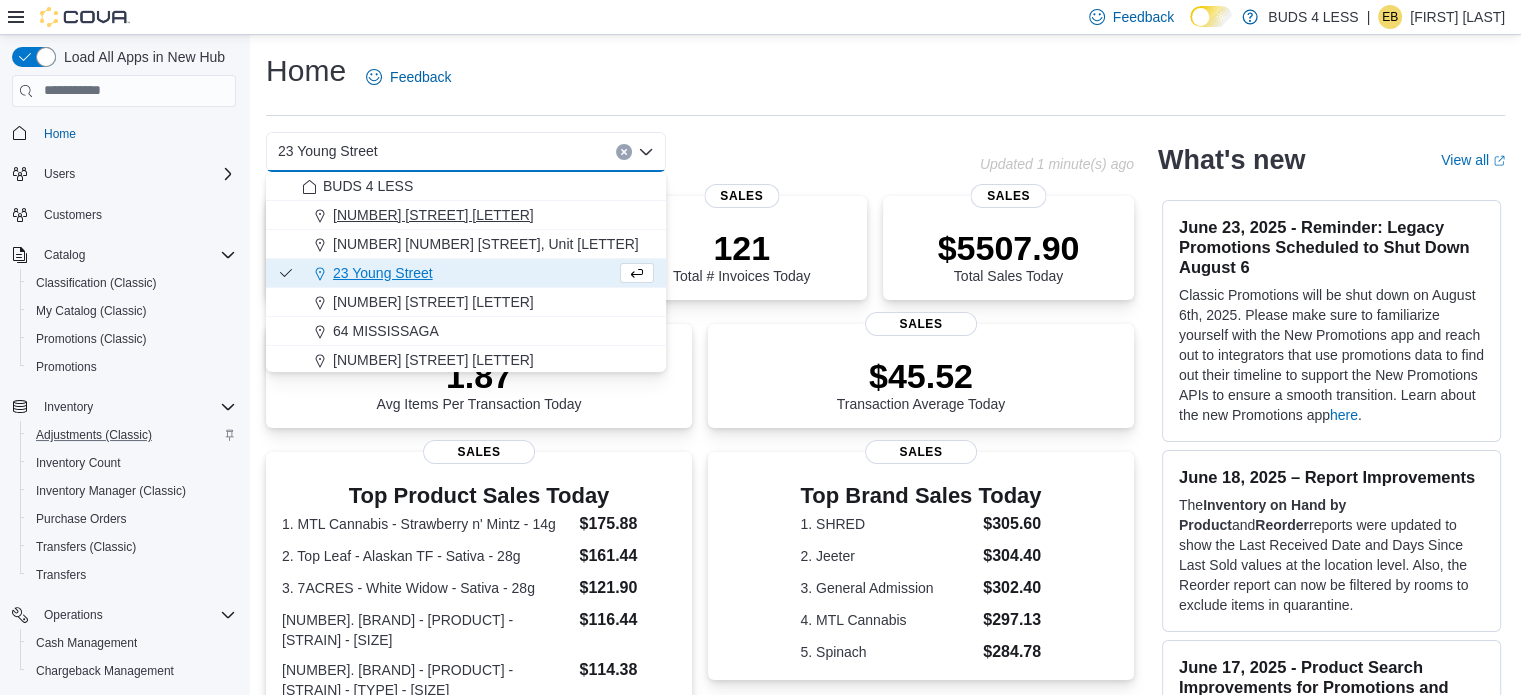 click on "[NUMBER] [STREET], Unit [UNIT]" at bounding box center [433, 215] 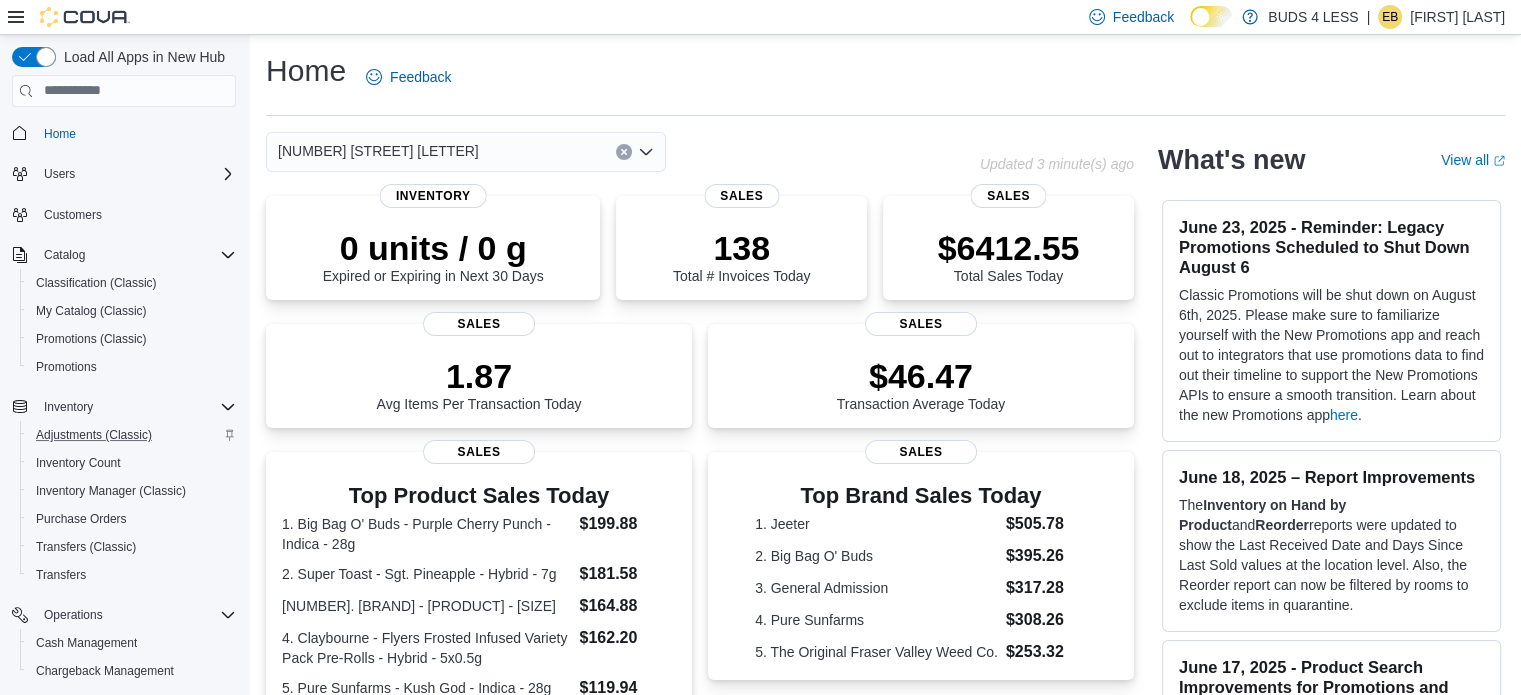 click on "[NUMBER] [STREET], Unit [UNIT] Combo box. Selected. [NUMBER] [STREET], Unit [UNIT]. Press Backspace to delete [NUMBER] [STREET], Unit [UNIT]. Combo box input. Select a Location. Type some text or, to display a list of choices, press Down Arrow. To exit the list of choices, press Escape." at bounding box center [466, 152] 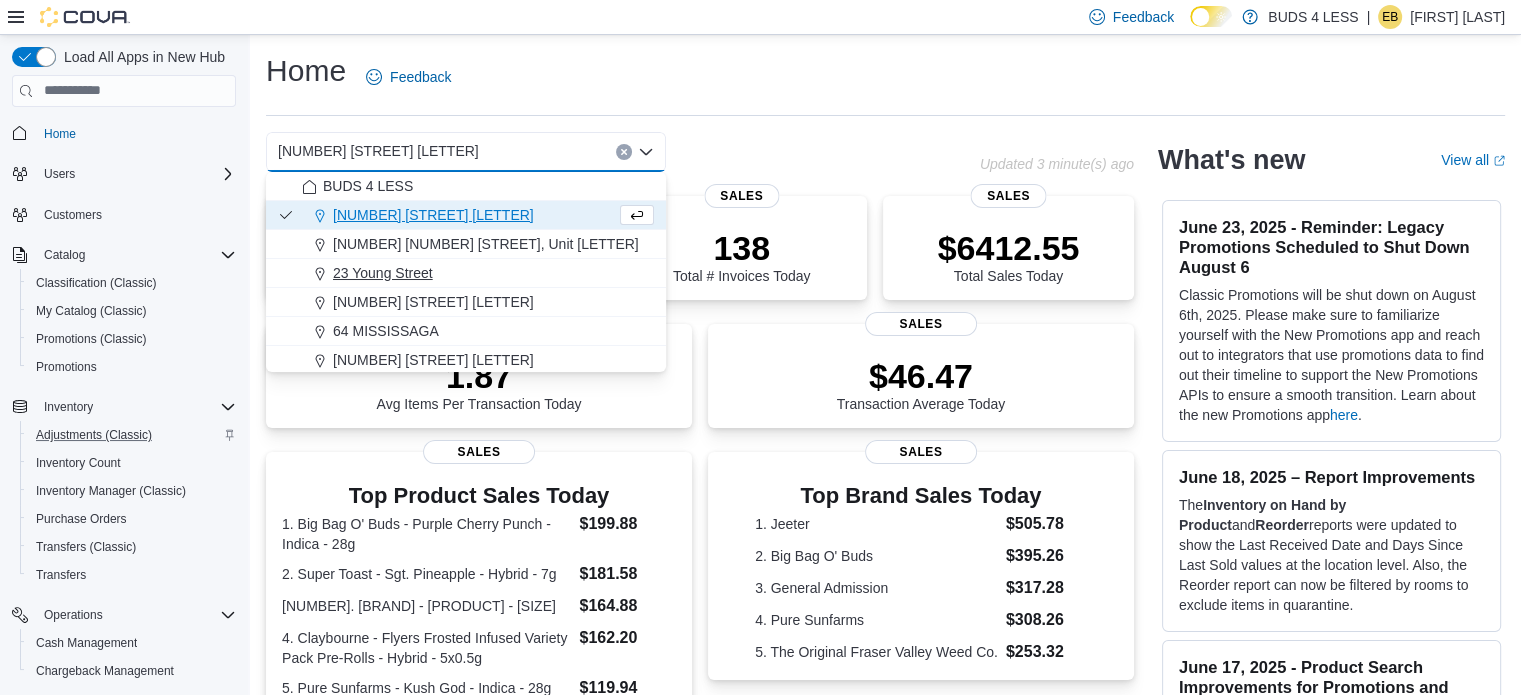 click on "23 Young Street" at bounding box center [466, 273] 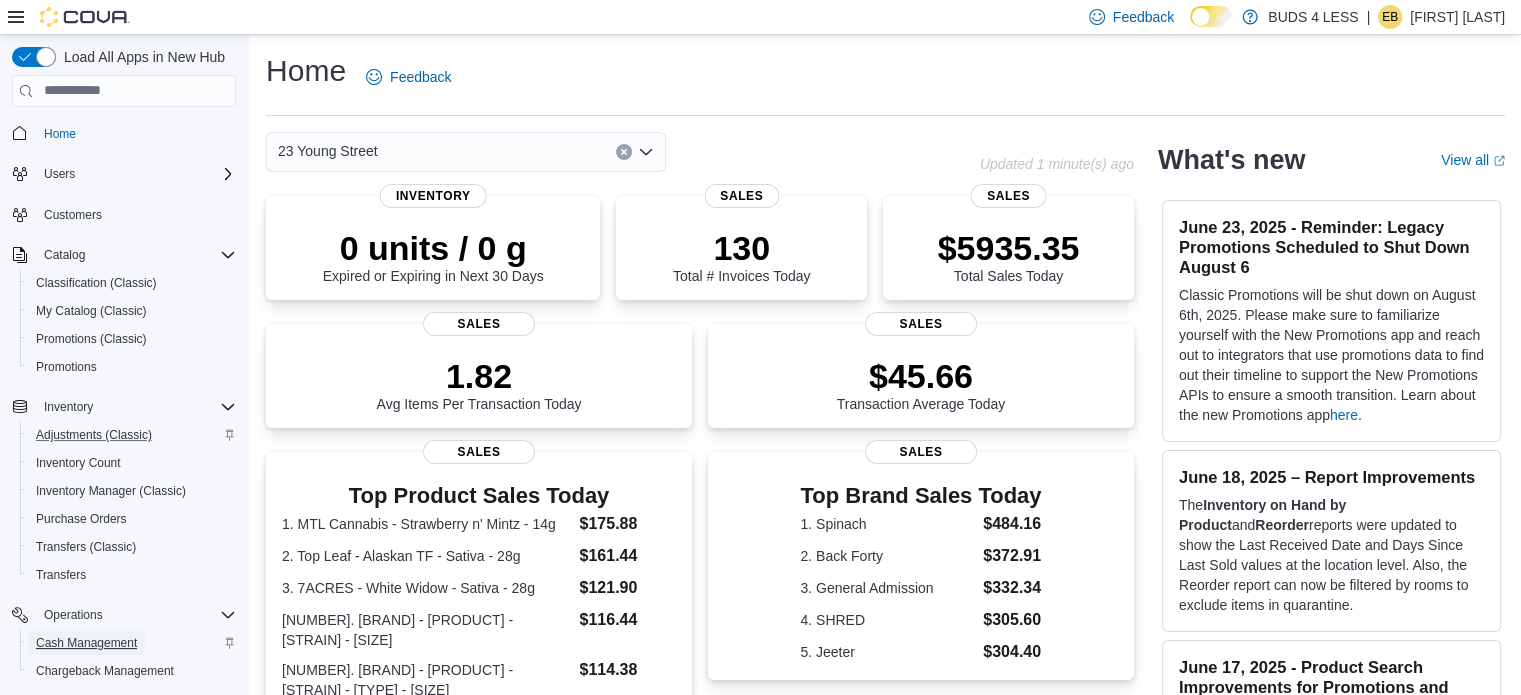 click on "Cash Management" at bounding box center [86, 643] 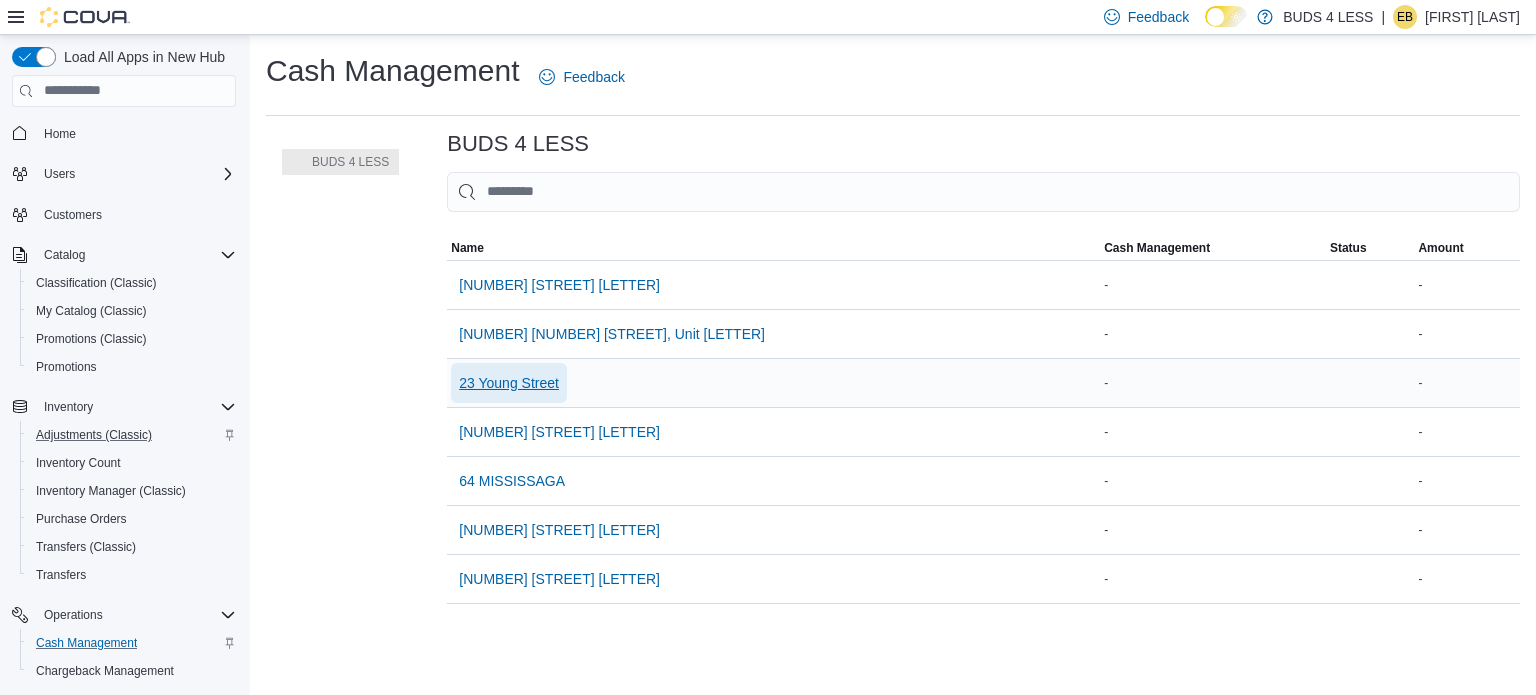 click on "23 Young Street" at bounding box center (509, 383) 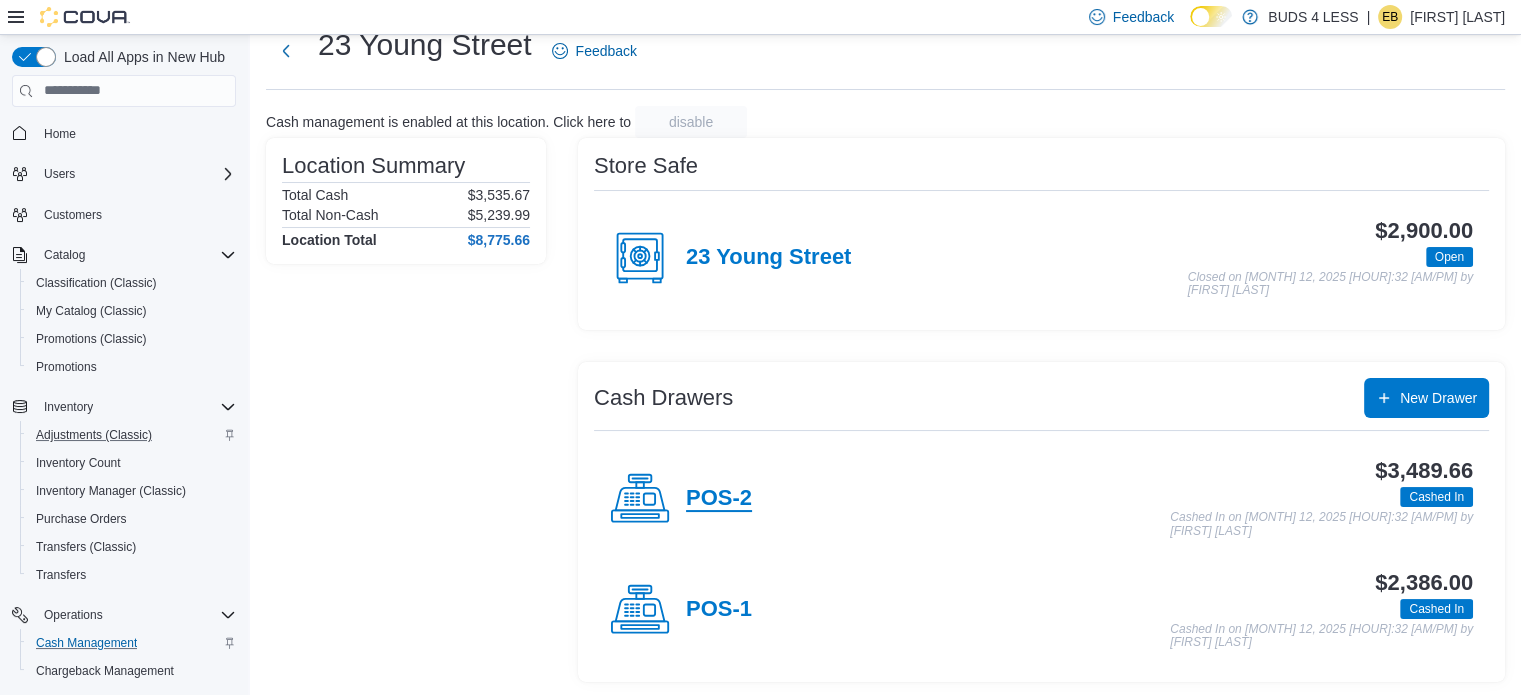 scroll, scrollTop: 64, scrollLeft: 0, axis: vertical 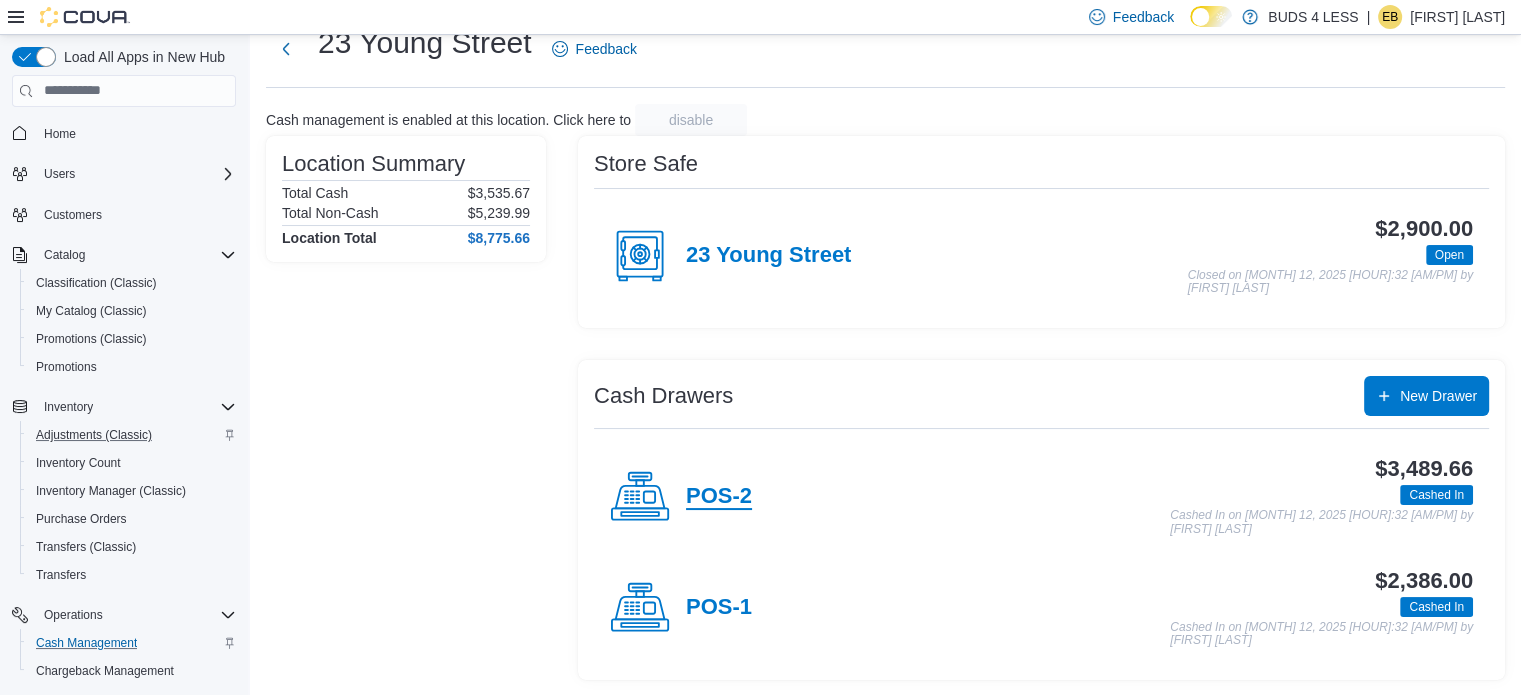 click on "POS-2" at bounding box center (719, 497) 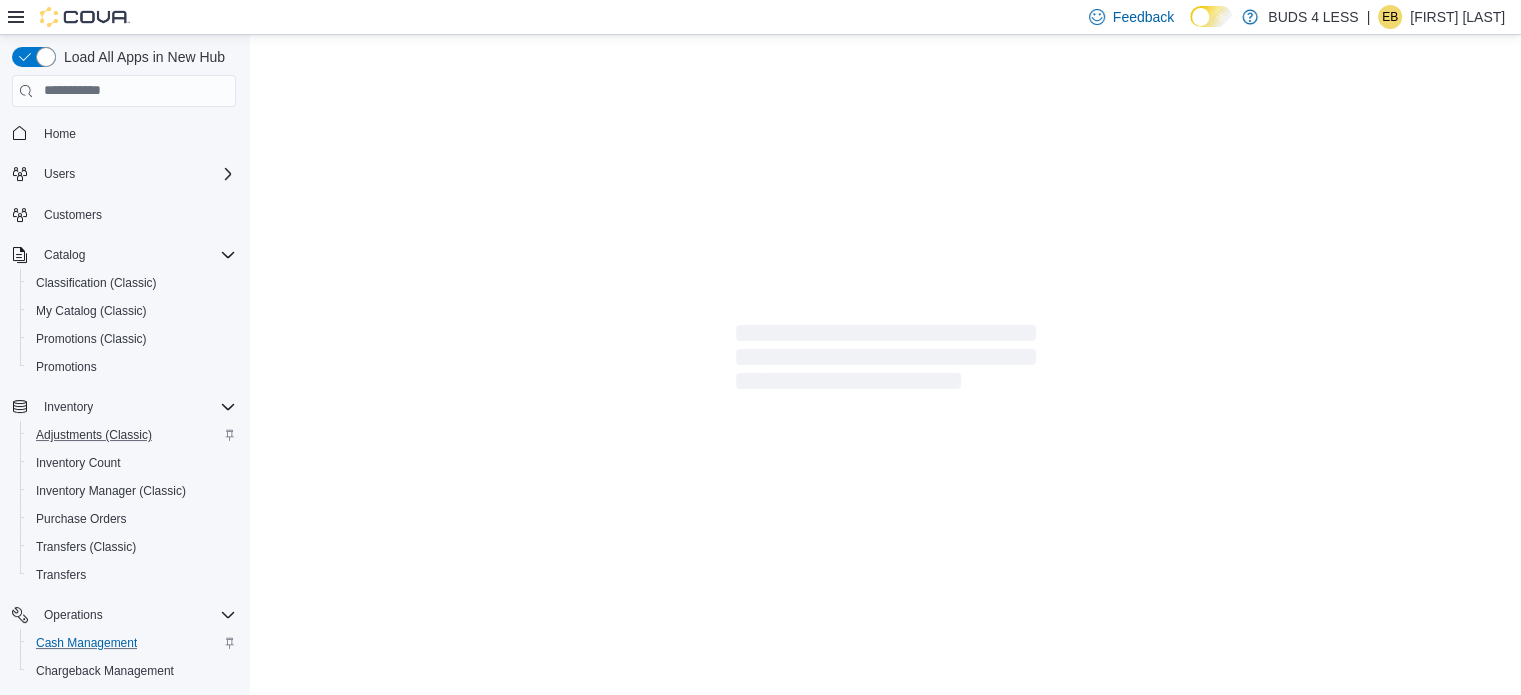 scroll, scrollTop: 0, scrollLeft: 0, axis: both 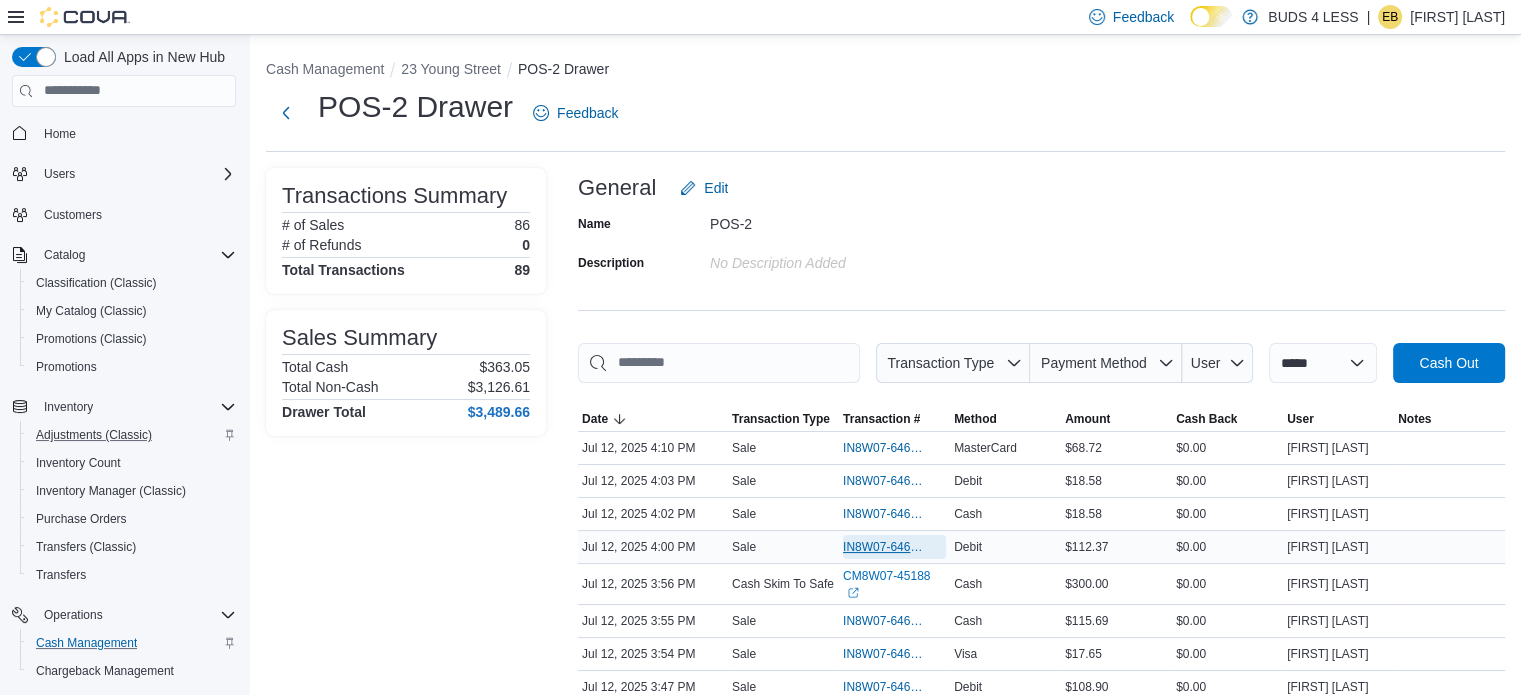 click on "IN8W07-646379" at bounding box center (884, 547) 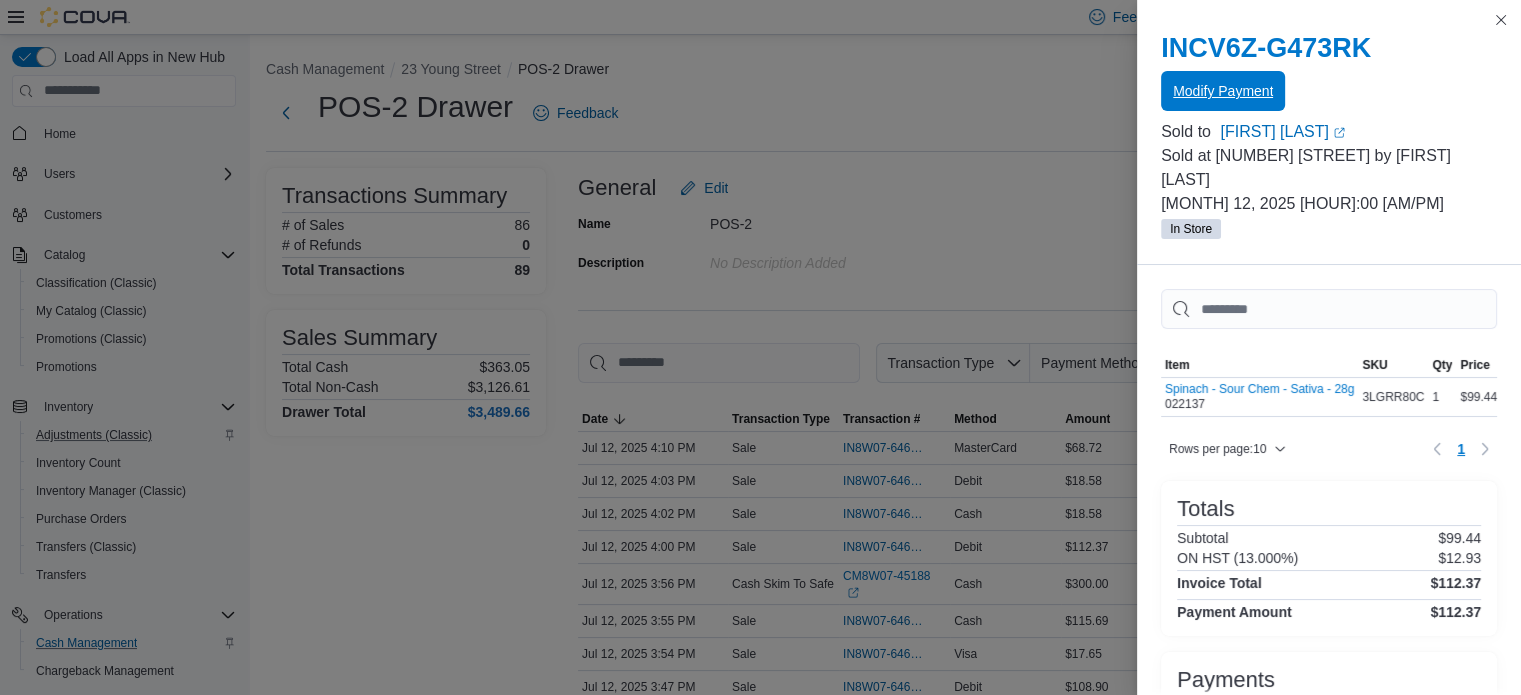 click on "Modify Payment" at bounding box center [1223, 91] 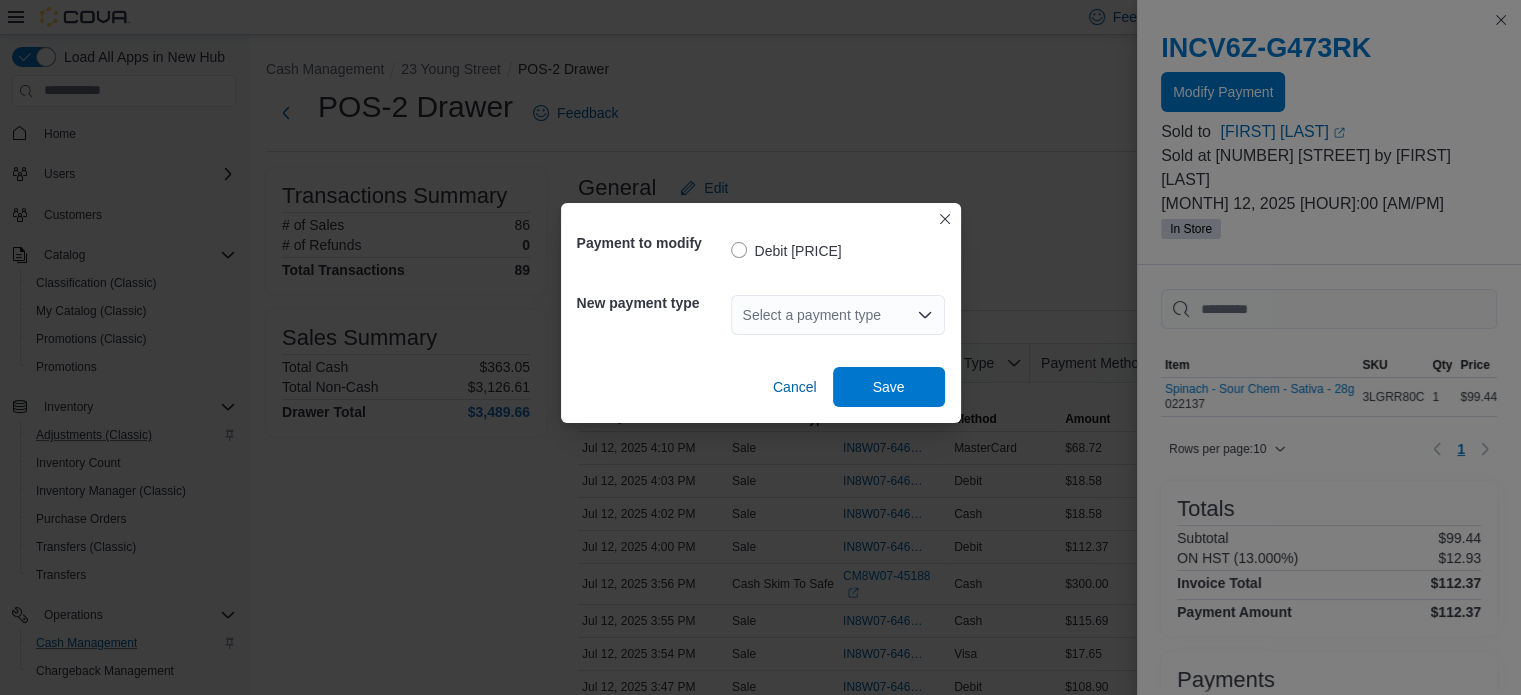 click on "Select a payment type" at bounding box center [838, 315] 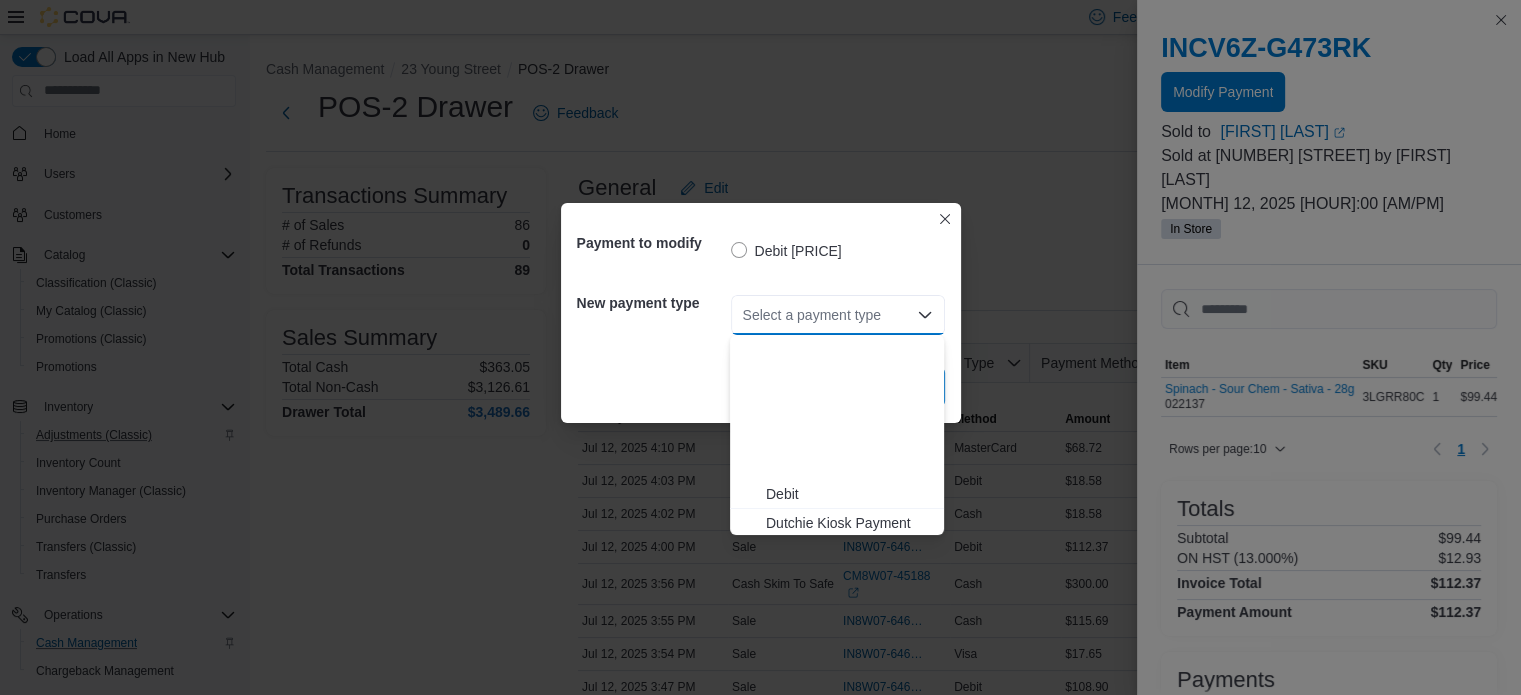 scroll, scrollTop: 264, scrollLeft: 0, axis: vertical 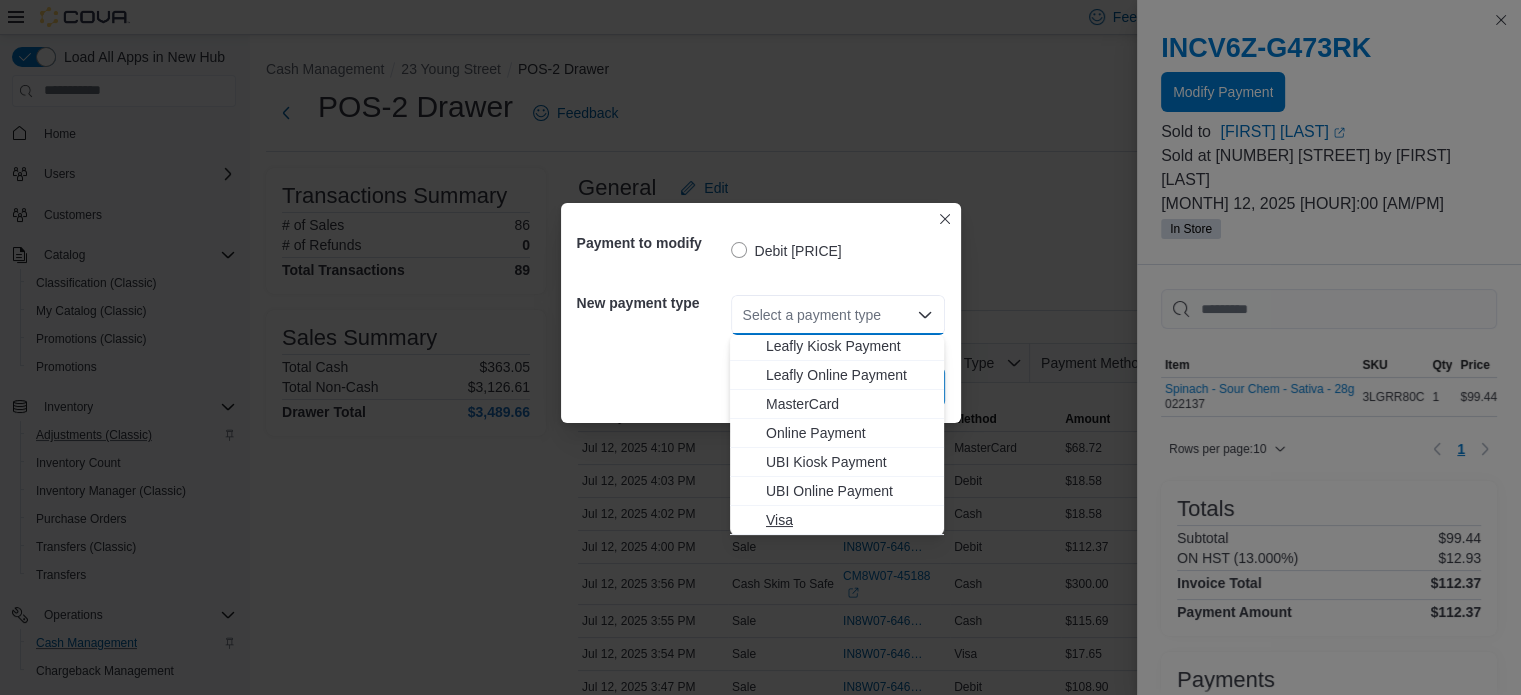 click on "Visa" at bounding box center (849, 520) 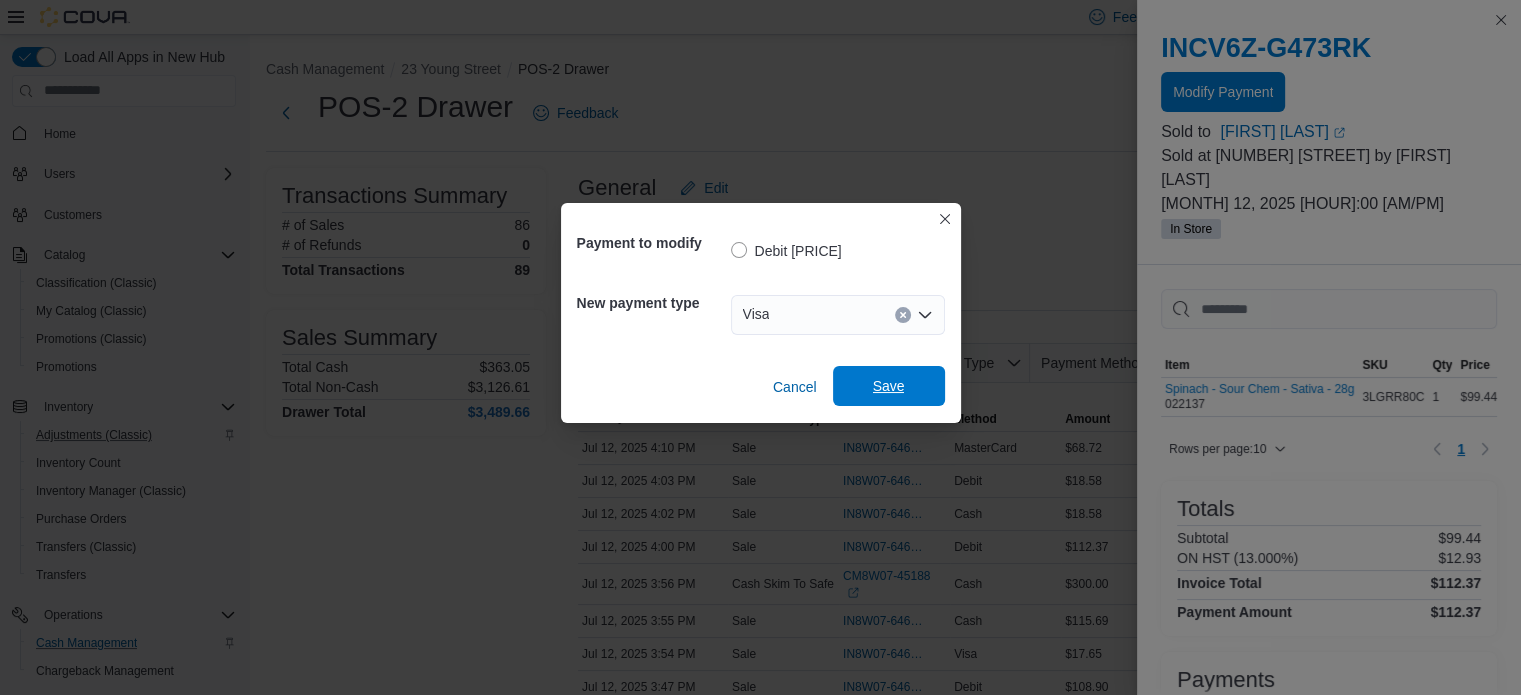 click on "Save" at bounding box center (889, 386) 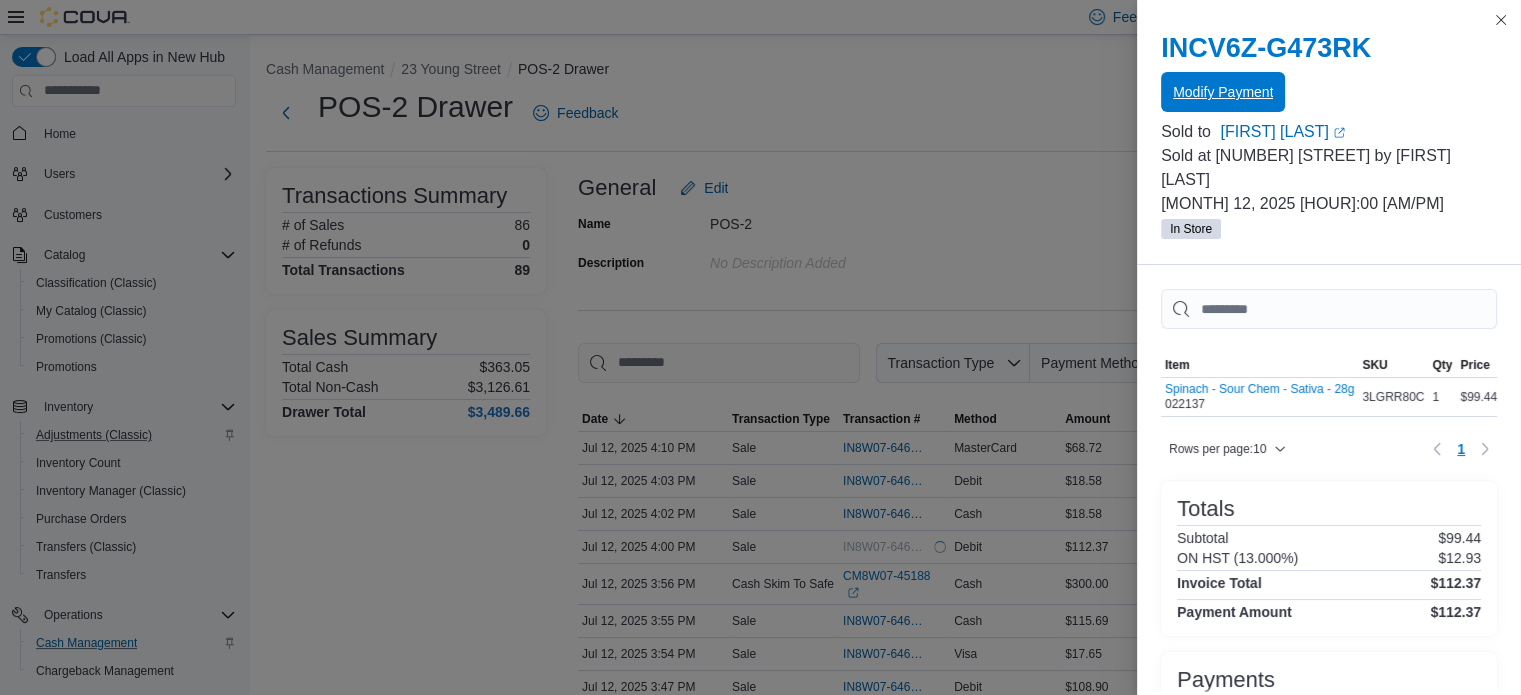scroll, scrollTop: 0, scrollLeft: 0, axis: both 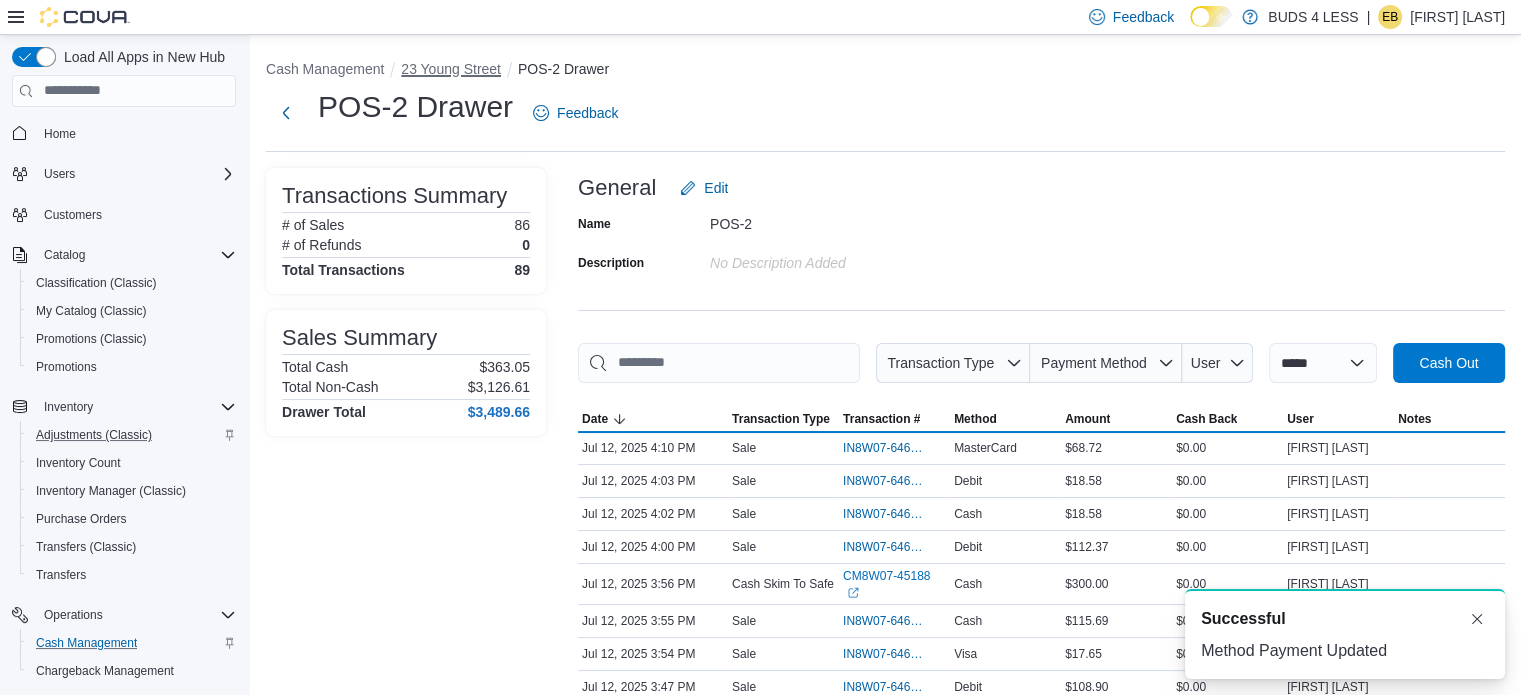 click on "23 Young Street" at bounding box center [451, 69] 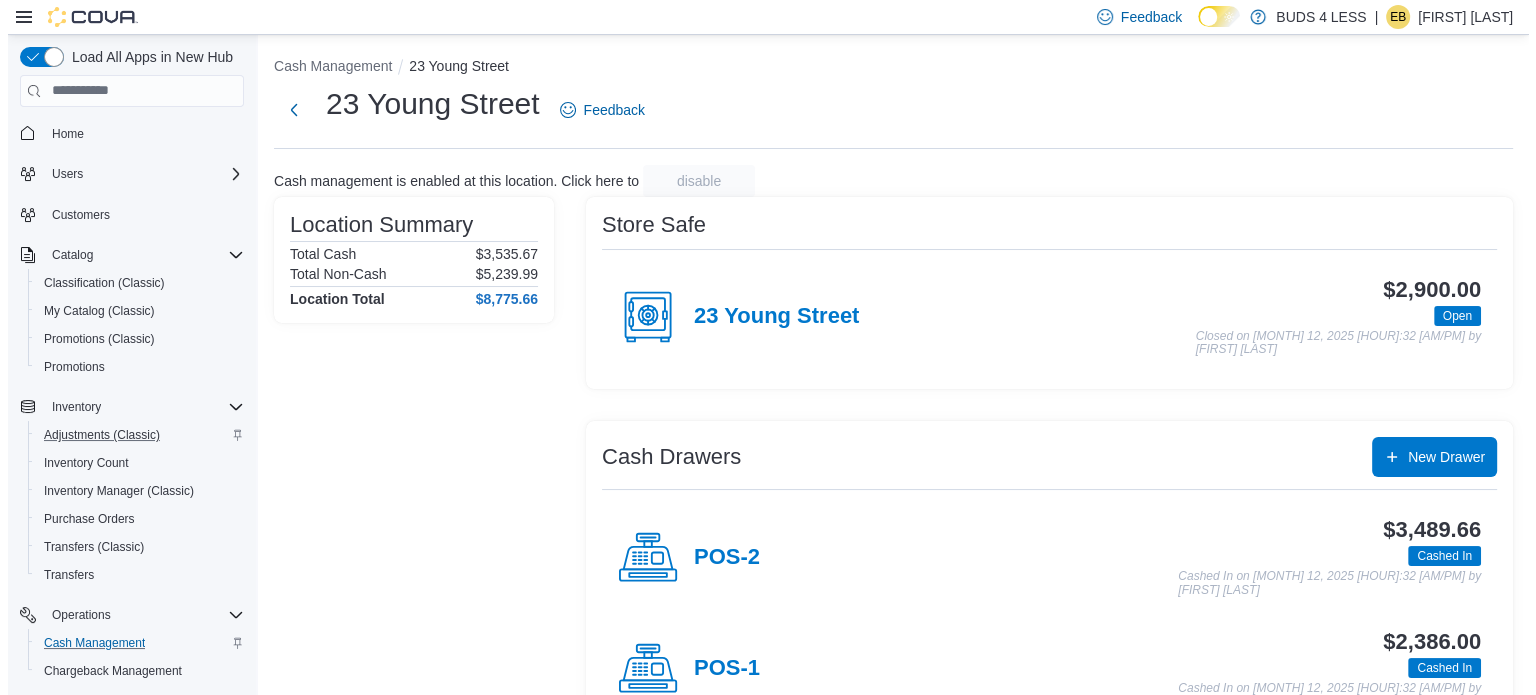 scroll, scrollTop: 0, scrollLeft: 0, axis: both 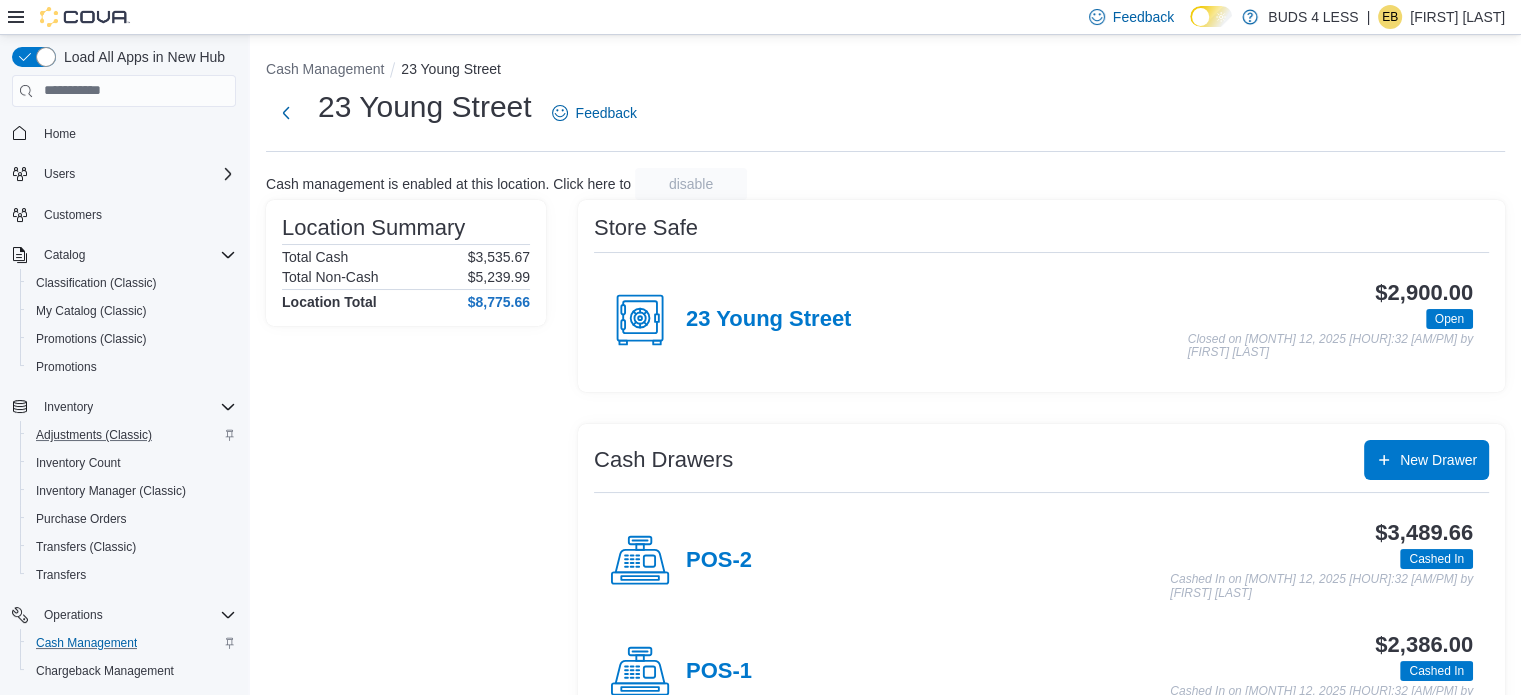 click on "[FIRST] [LAST]" at bounding box center [1457, 17] 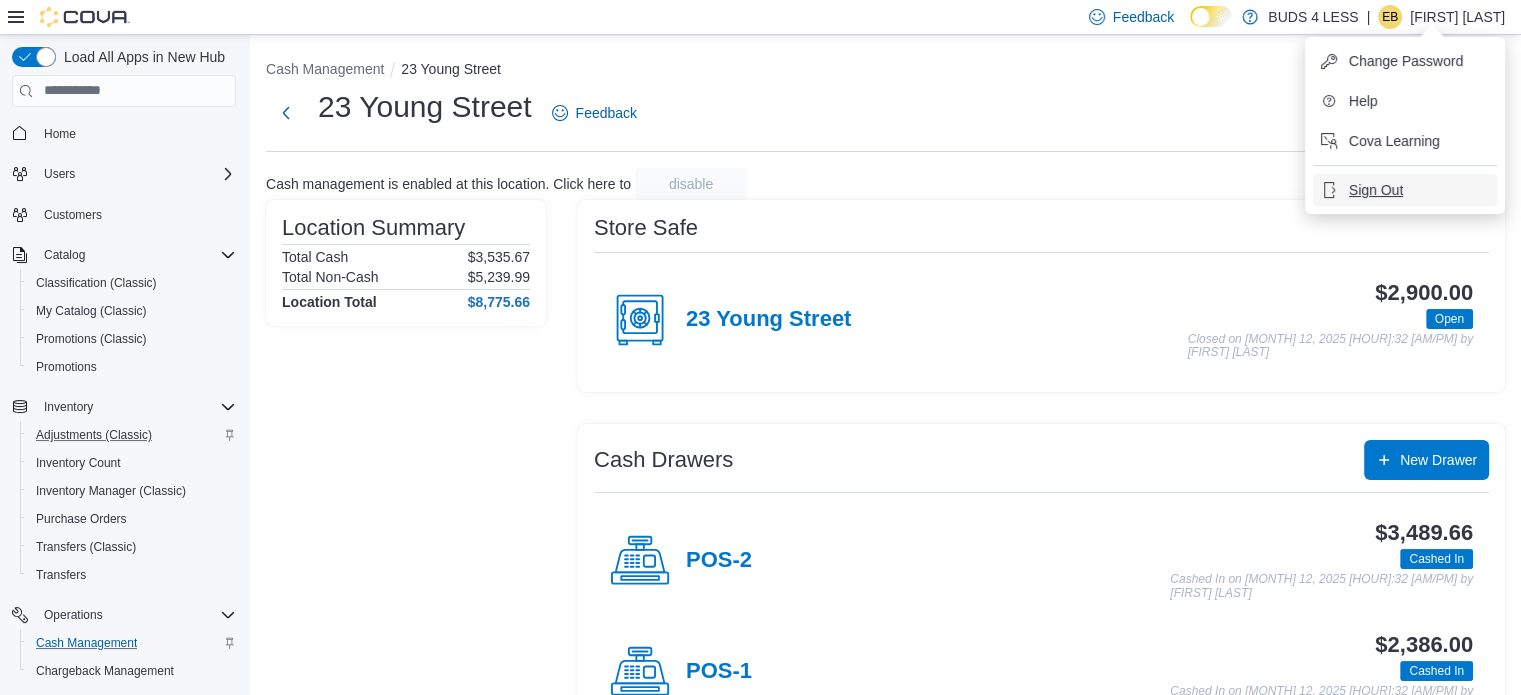 click on "Sign Out" at bounding box center [1376, 190] 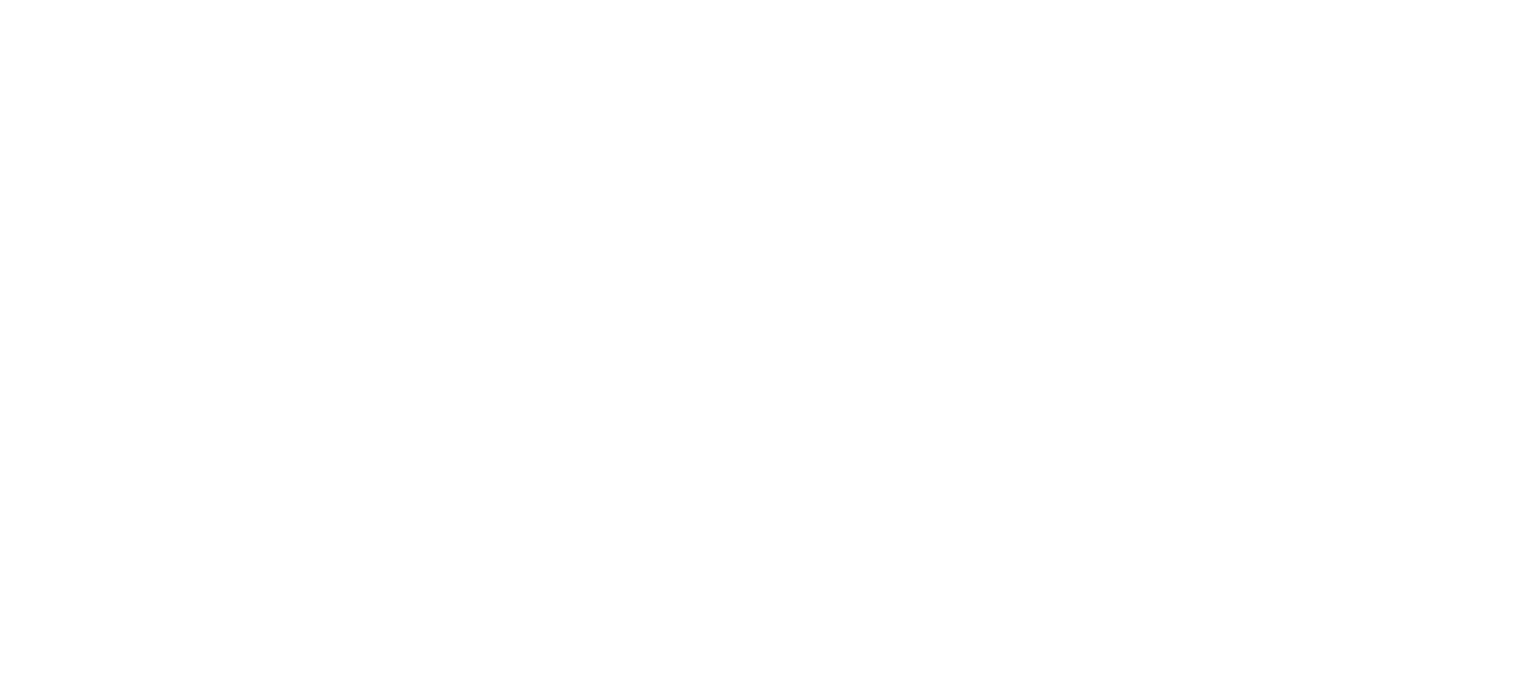 scroll, scrollTop: 0, scrollLeft: 0, axis: both 